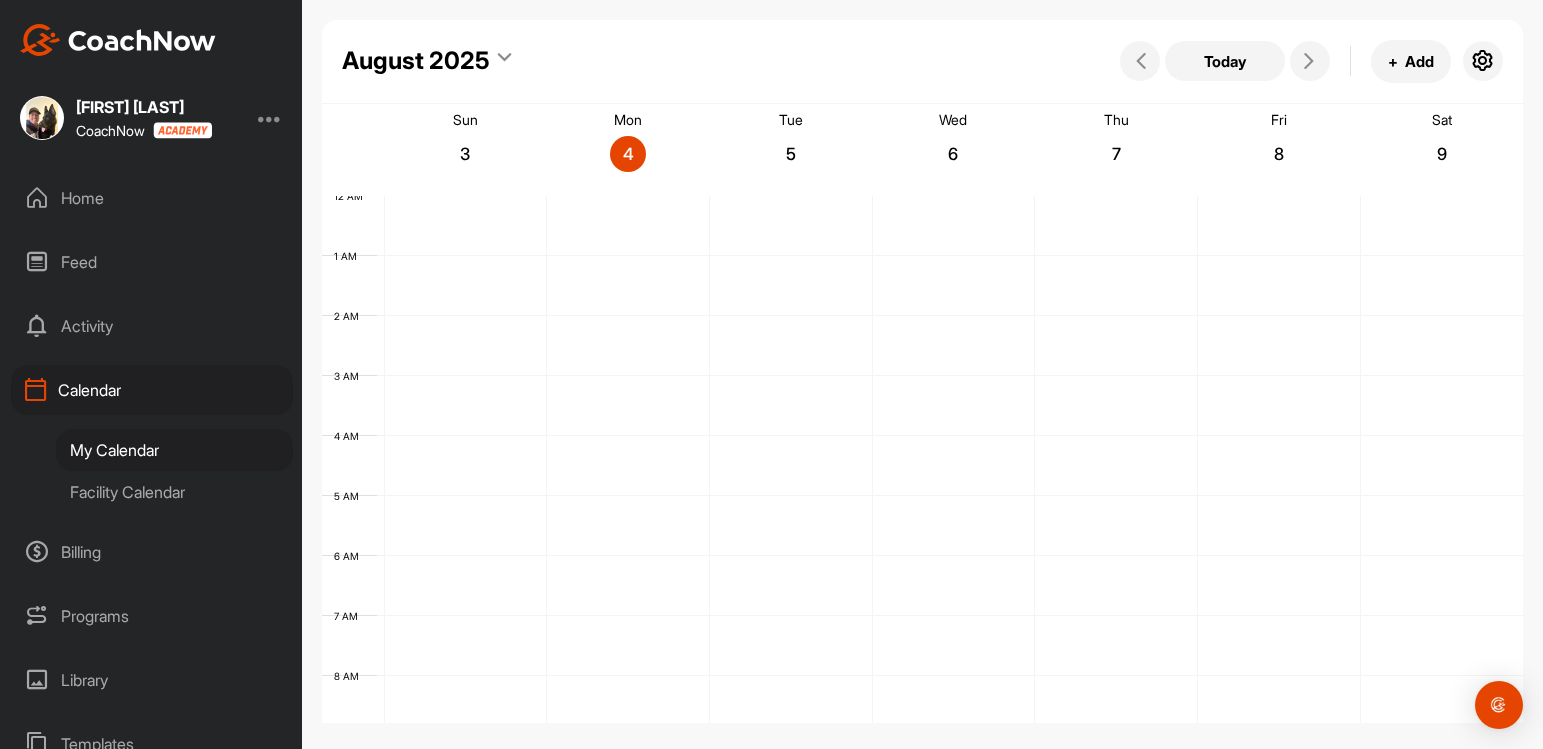scroll, scrollTop: 0, scrollLeft: 0, axis: both 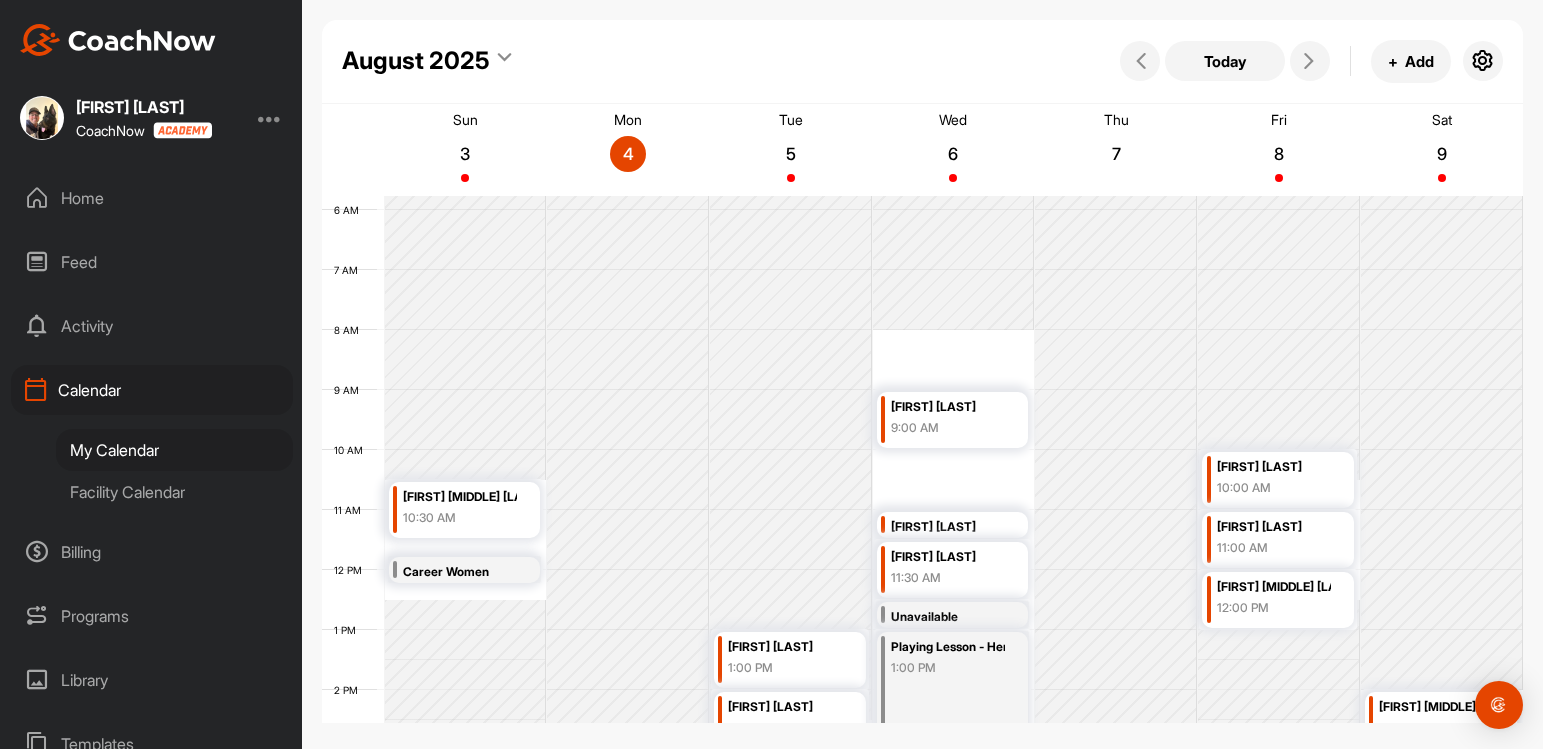 click at bounding box center (504, 61) 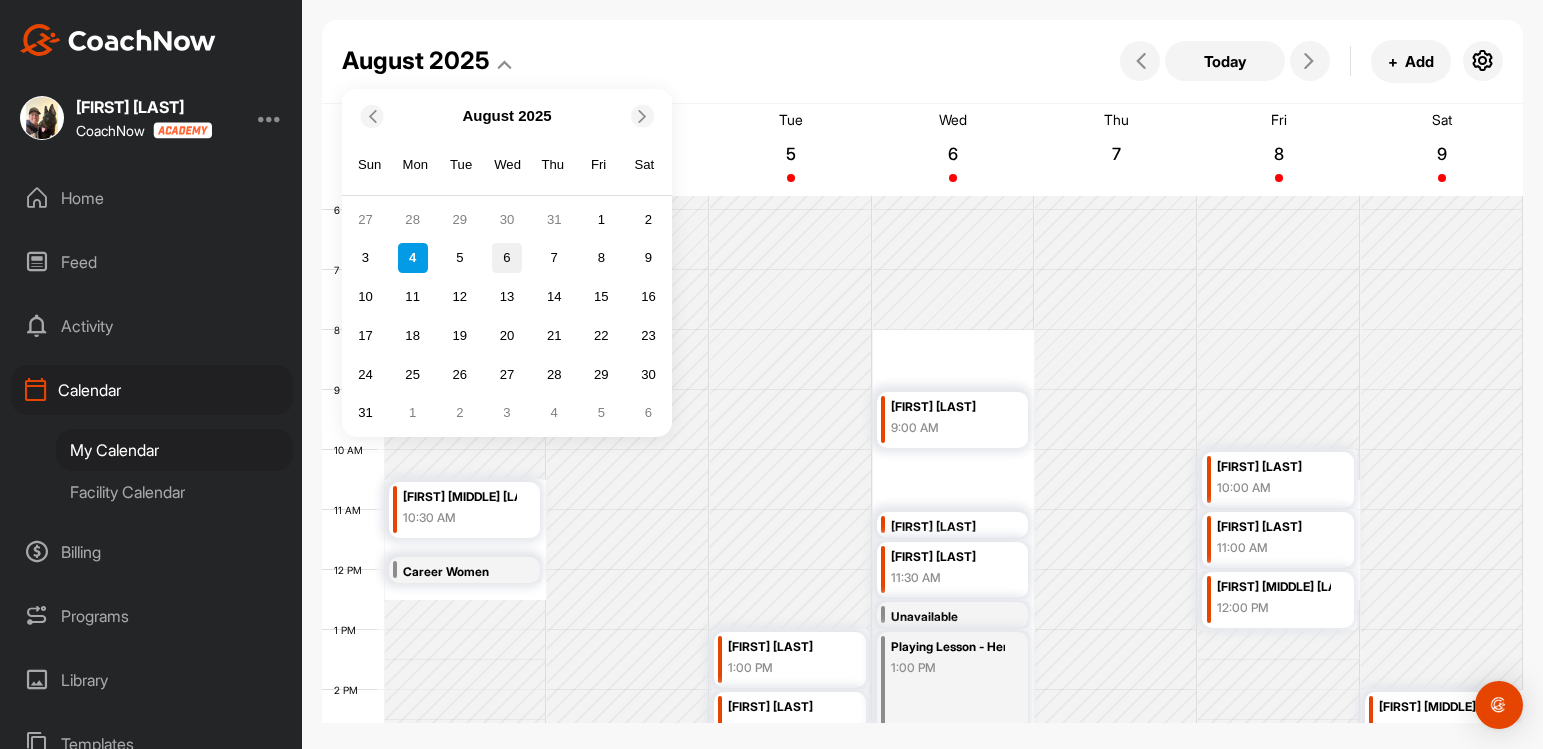 click on "6" at bounding box center [507, 258] 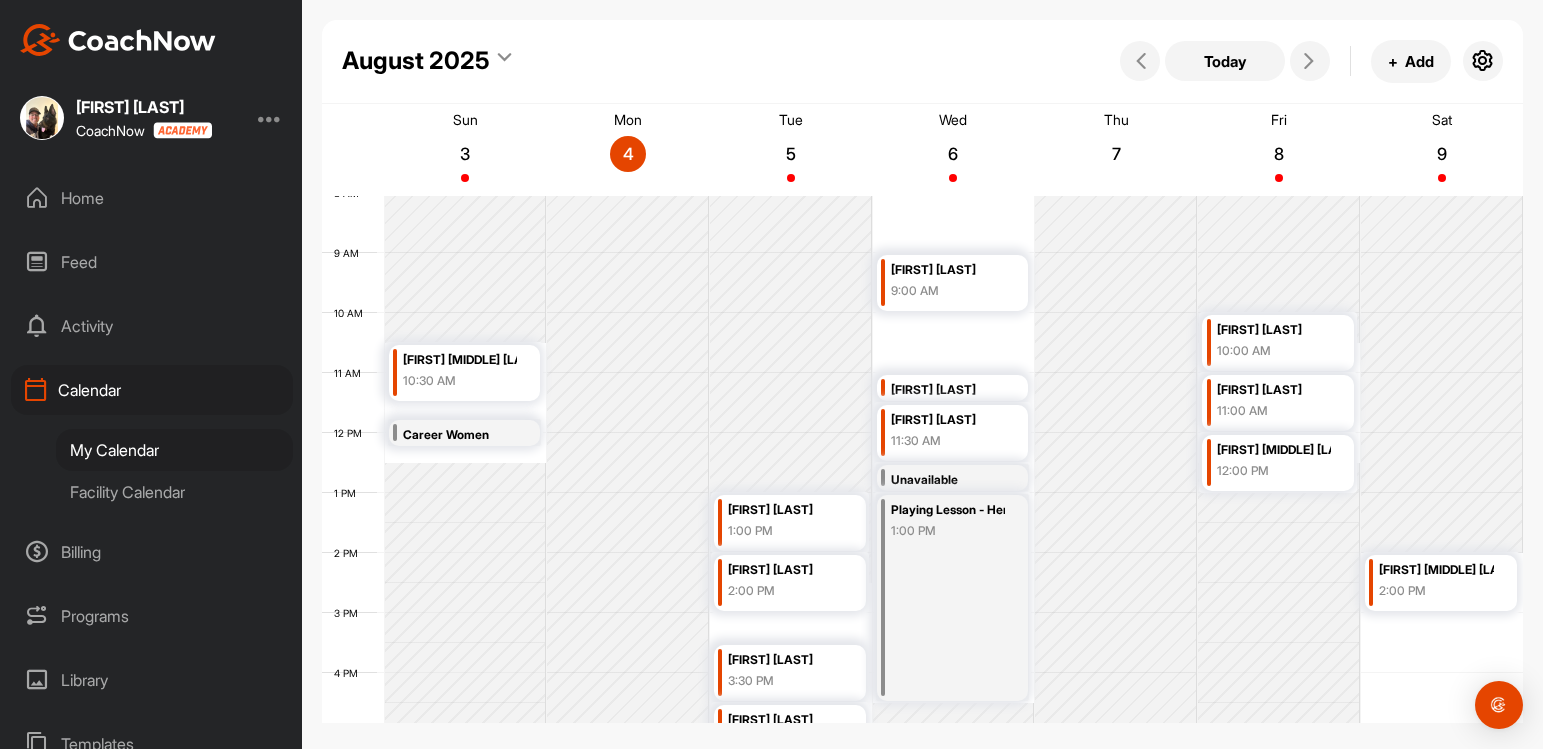 scroll, scrollTop: 477, scrollLeft: 0, axis: vertical 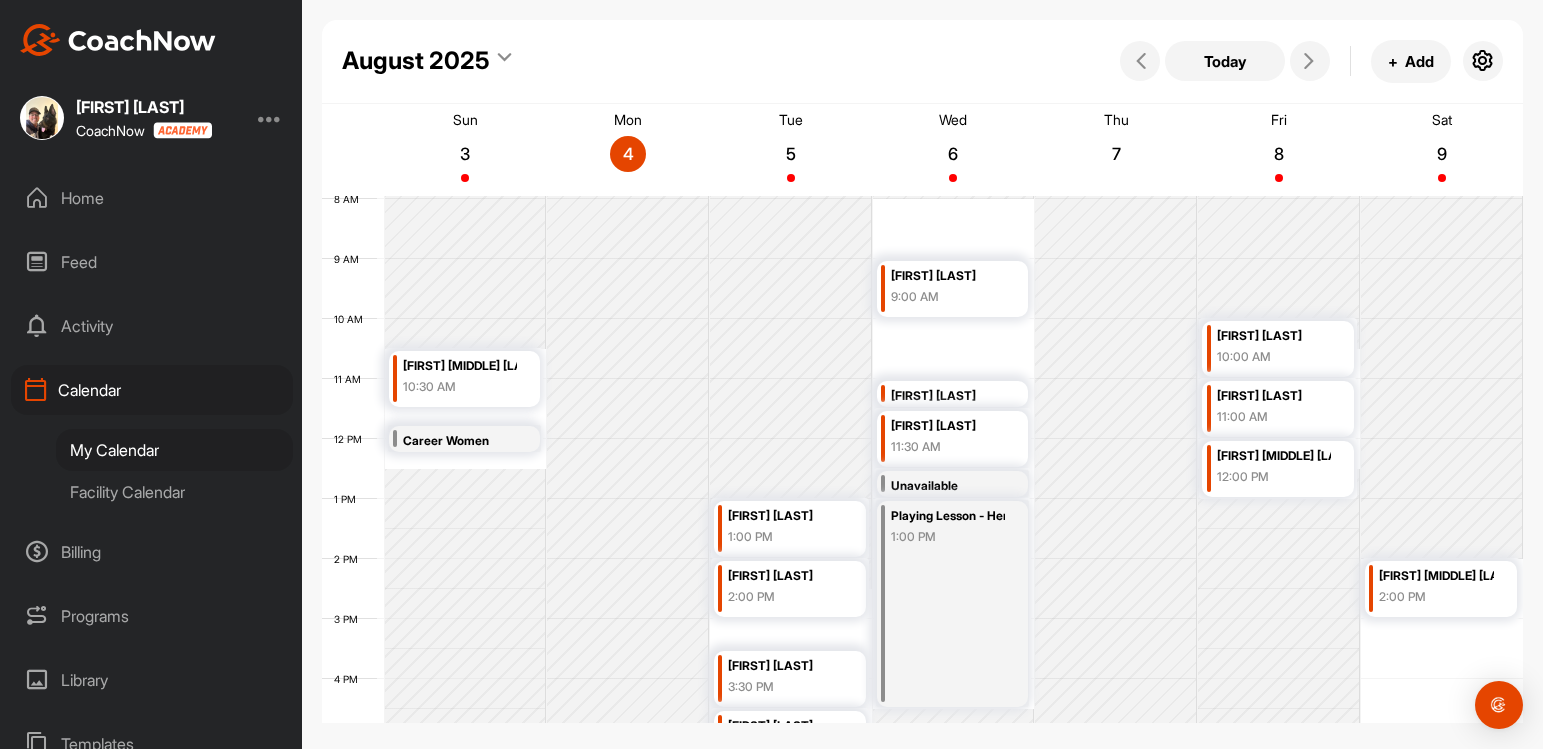 click at bounding box center (504, 61) 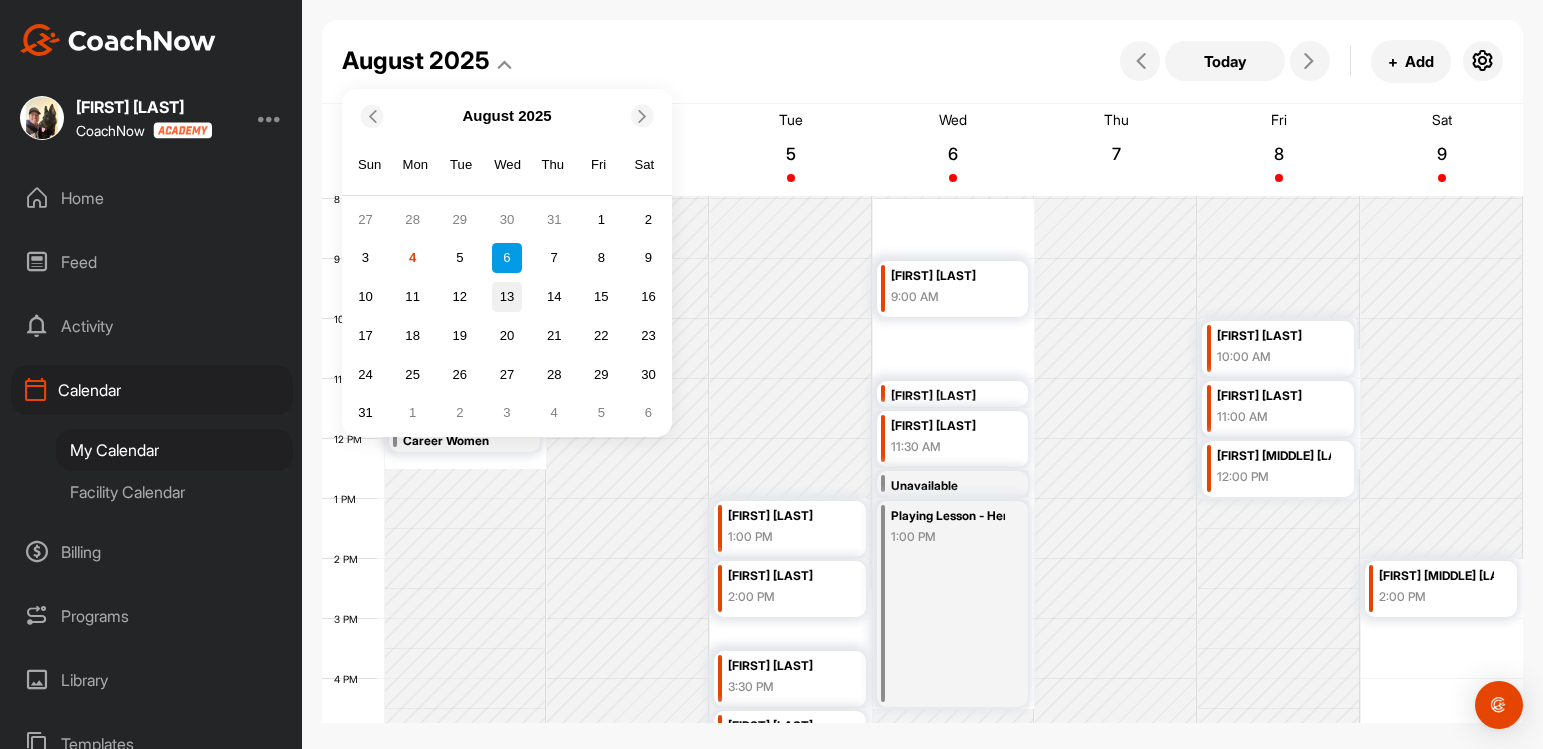 click on "13" at bounding box center [507, 297] 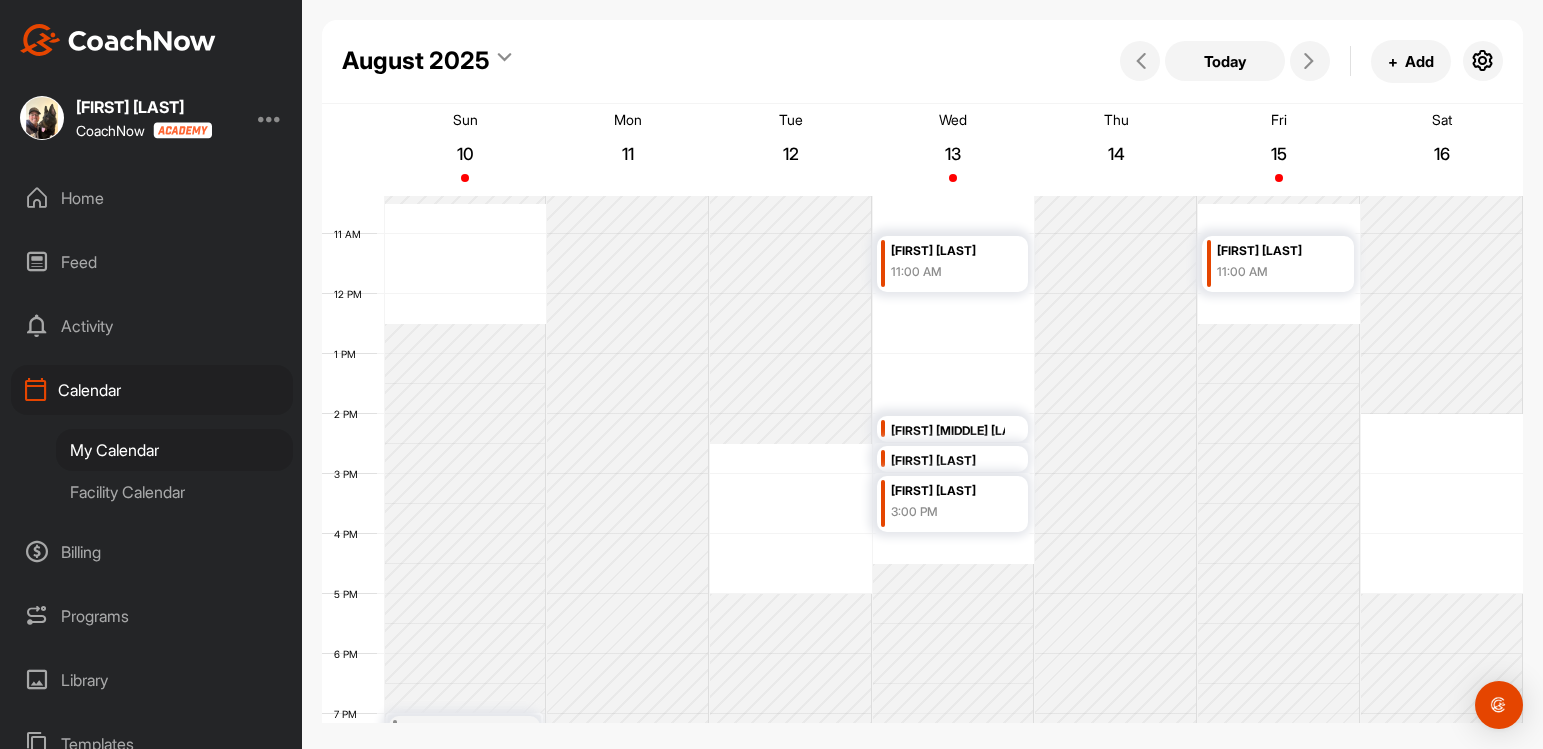 scroll, scrollTop: 635, scrollLeft: 0, axis: vertical 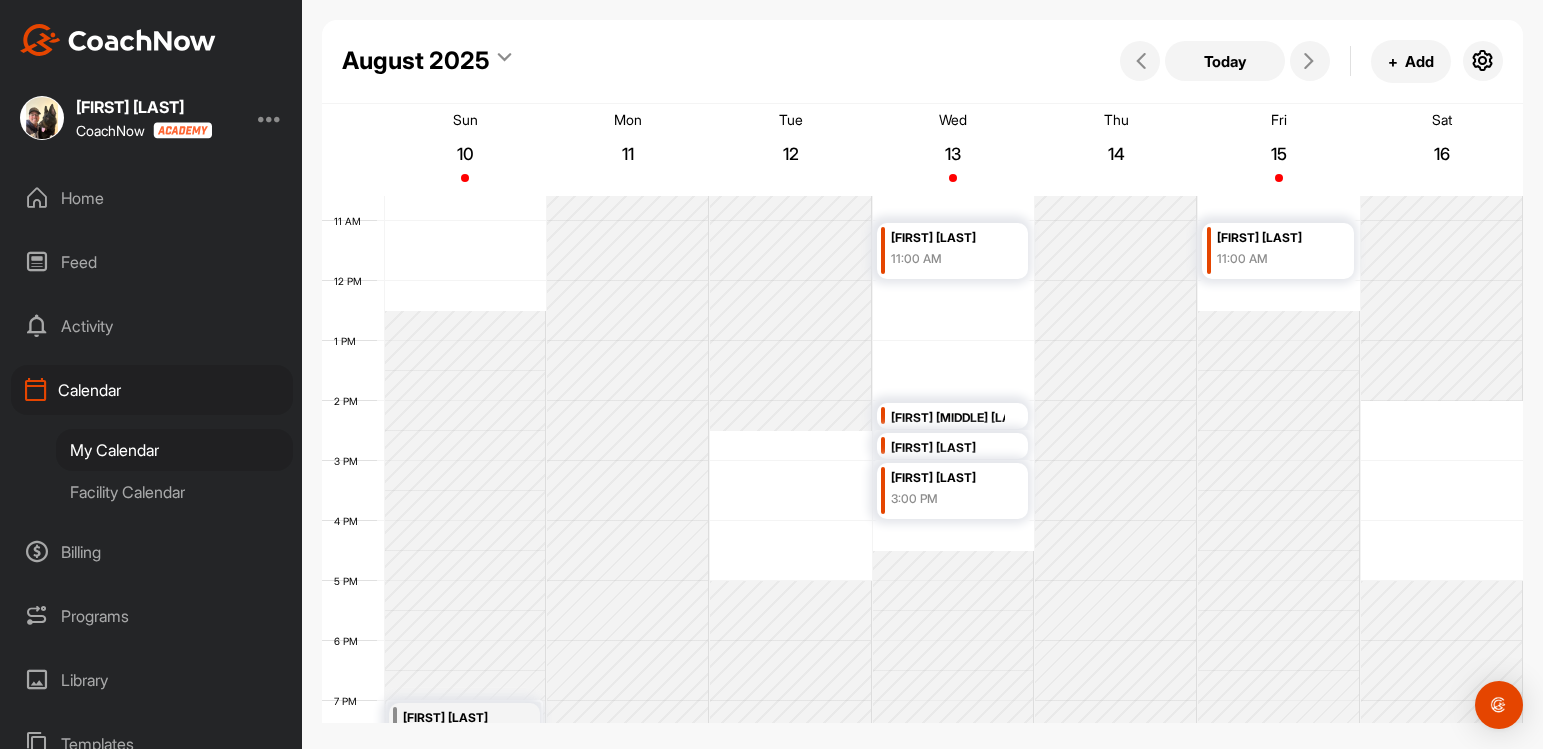 click at bounding box center (504, 61) 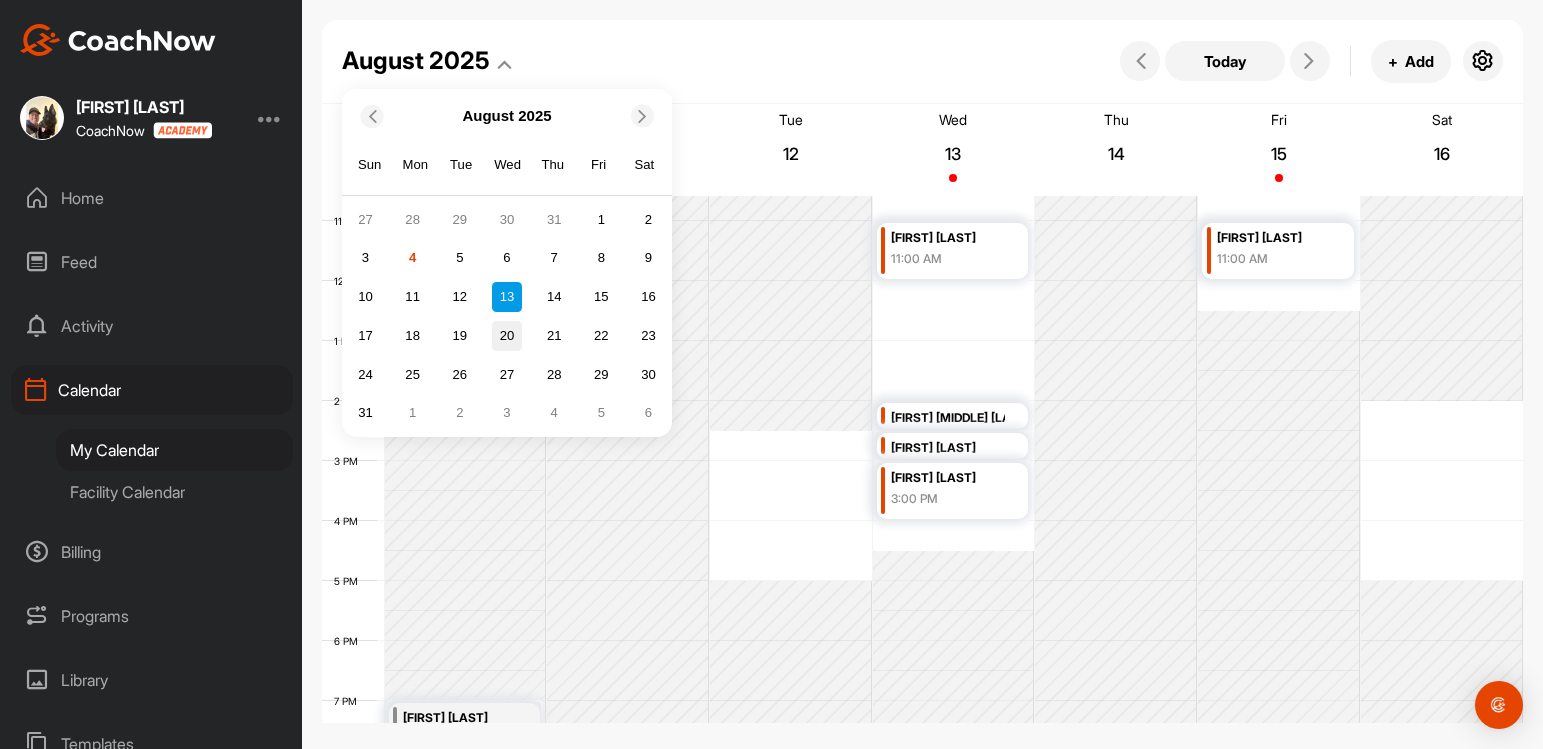 click on "20" at bounding box center [507, 336] 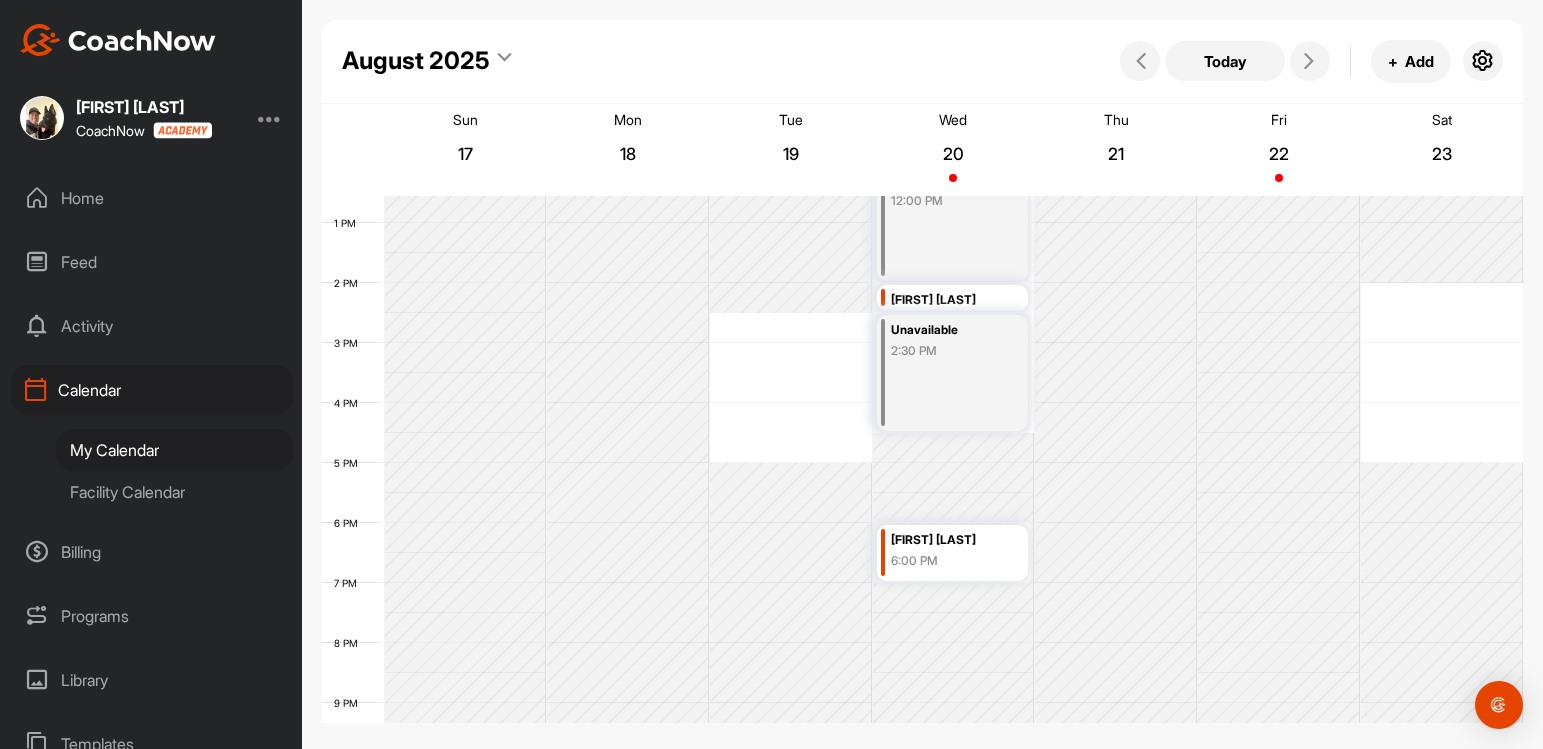 scroll, scrollTop: 802, scrollLeft: 0, axis: vertical 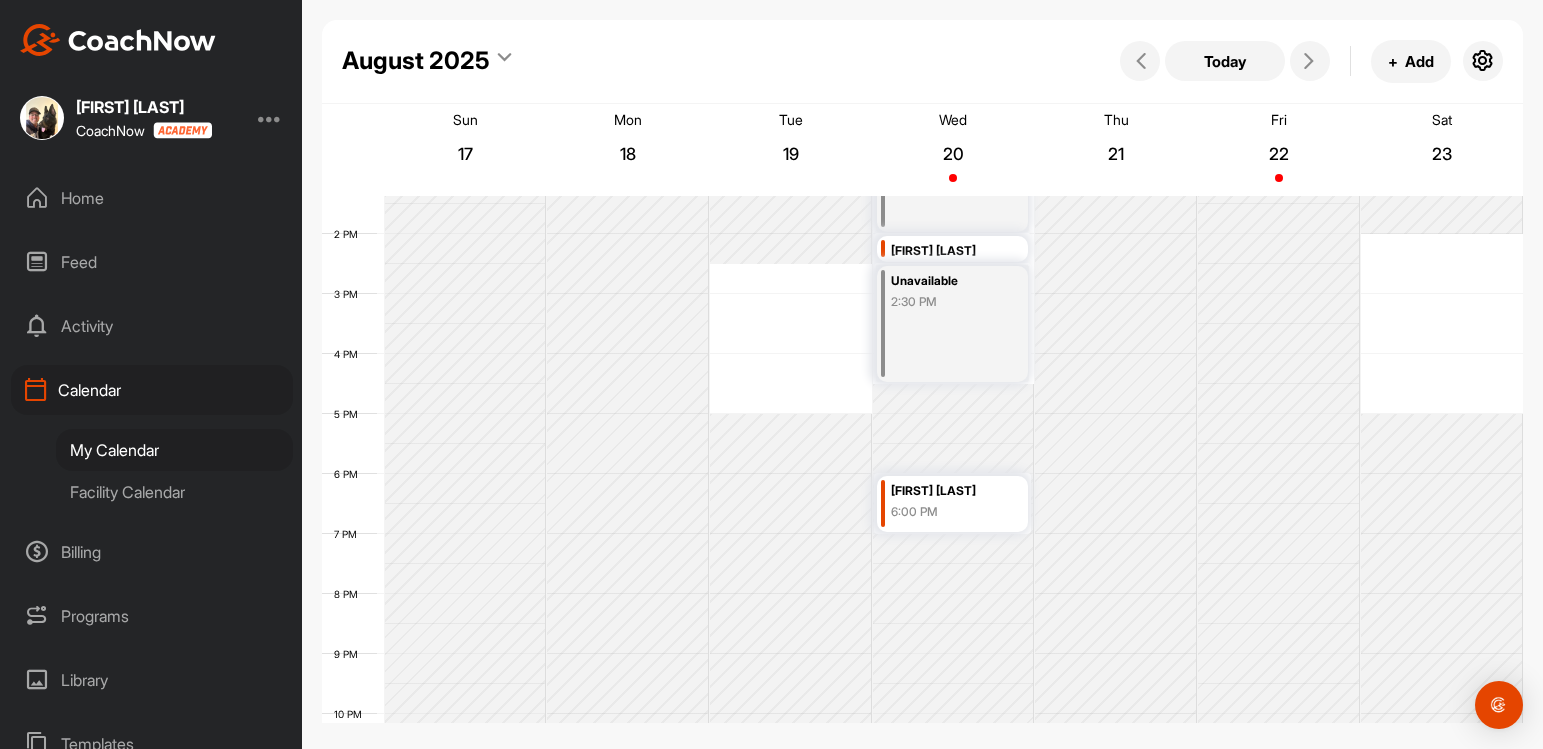 click at bounding box center [504, 61] 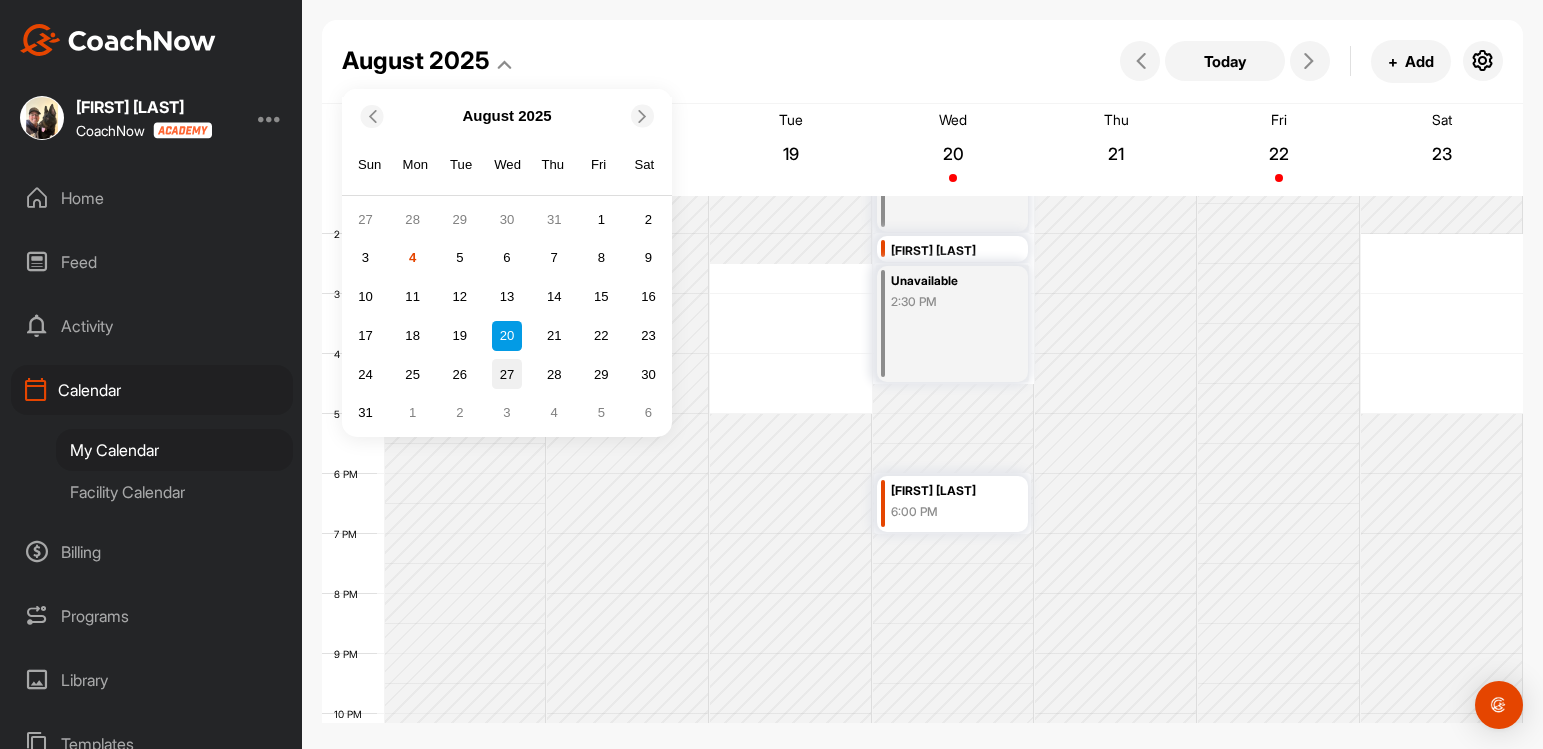 click on "27" at bounding box center [507, 374] 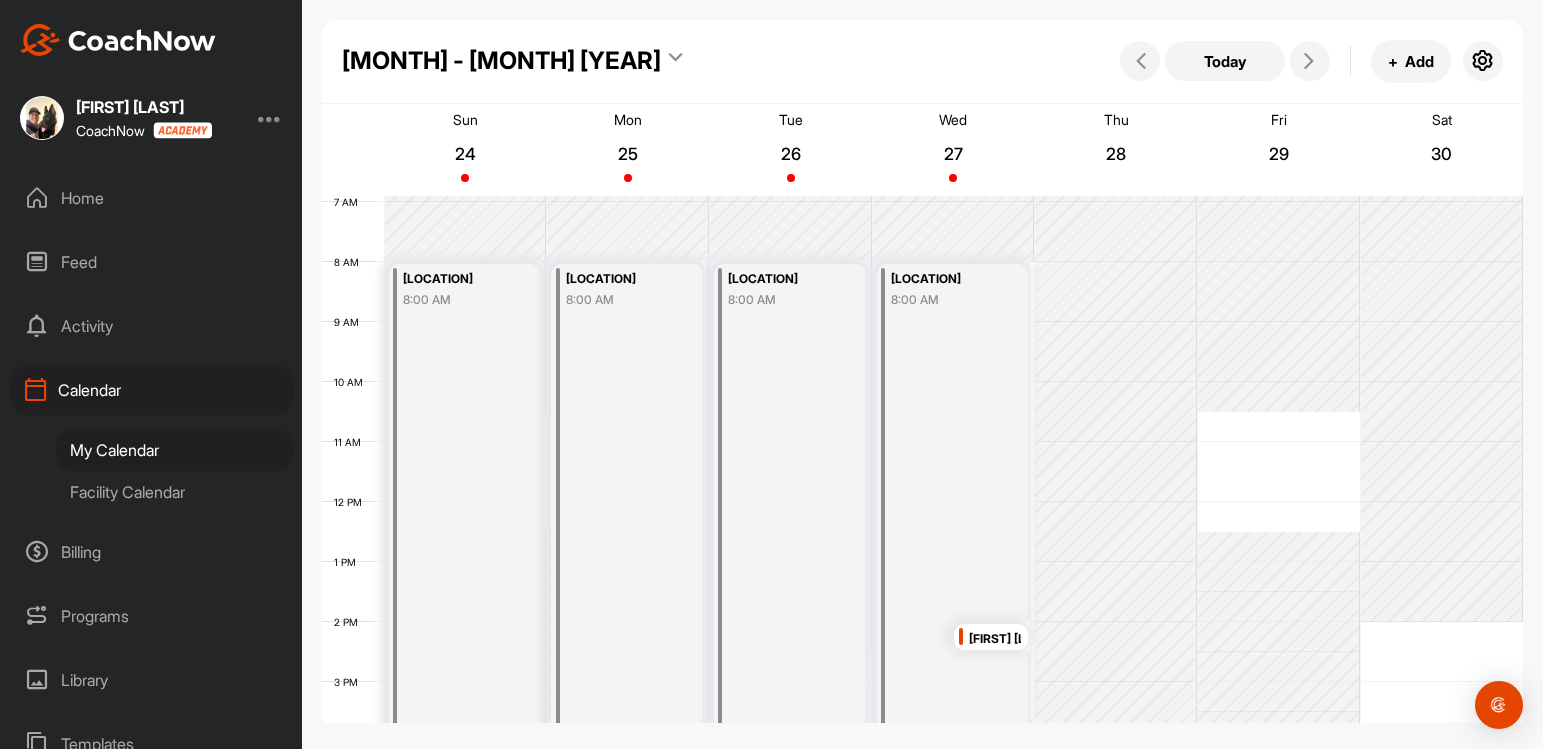 scroll, scrollTop: 353, scrollLeft: 0, axis: vertical 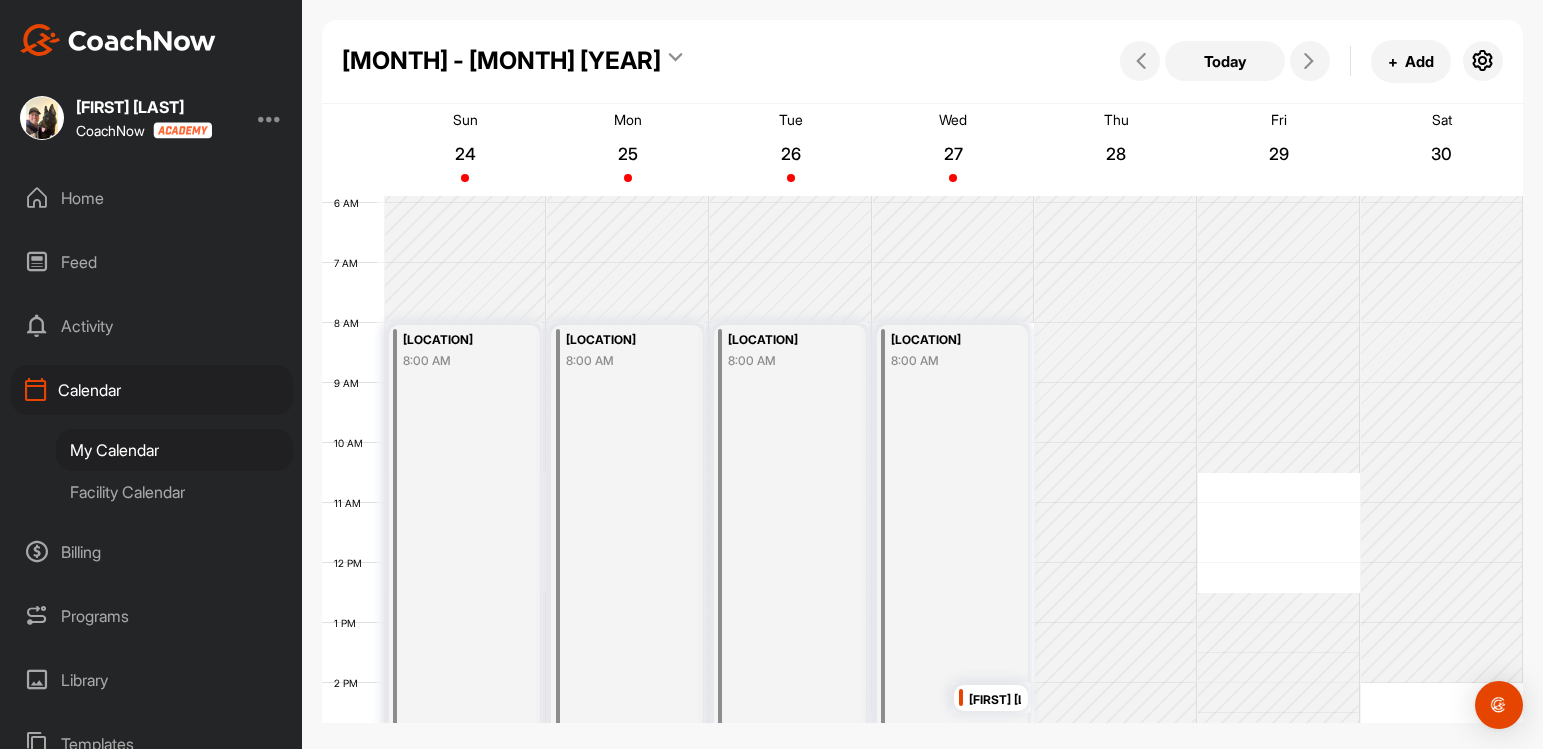 click at bounding box center [675, 61] 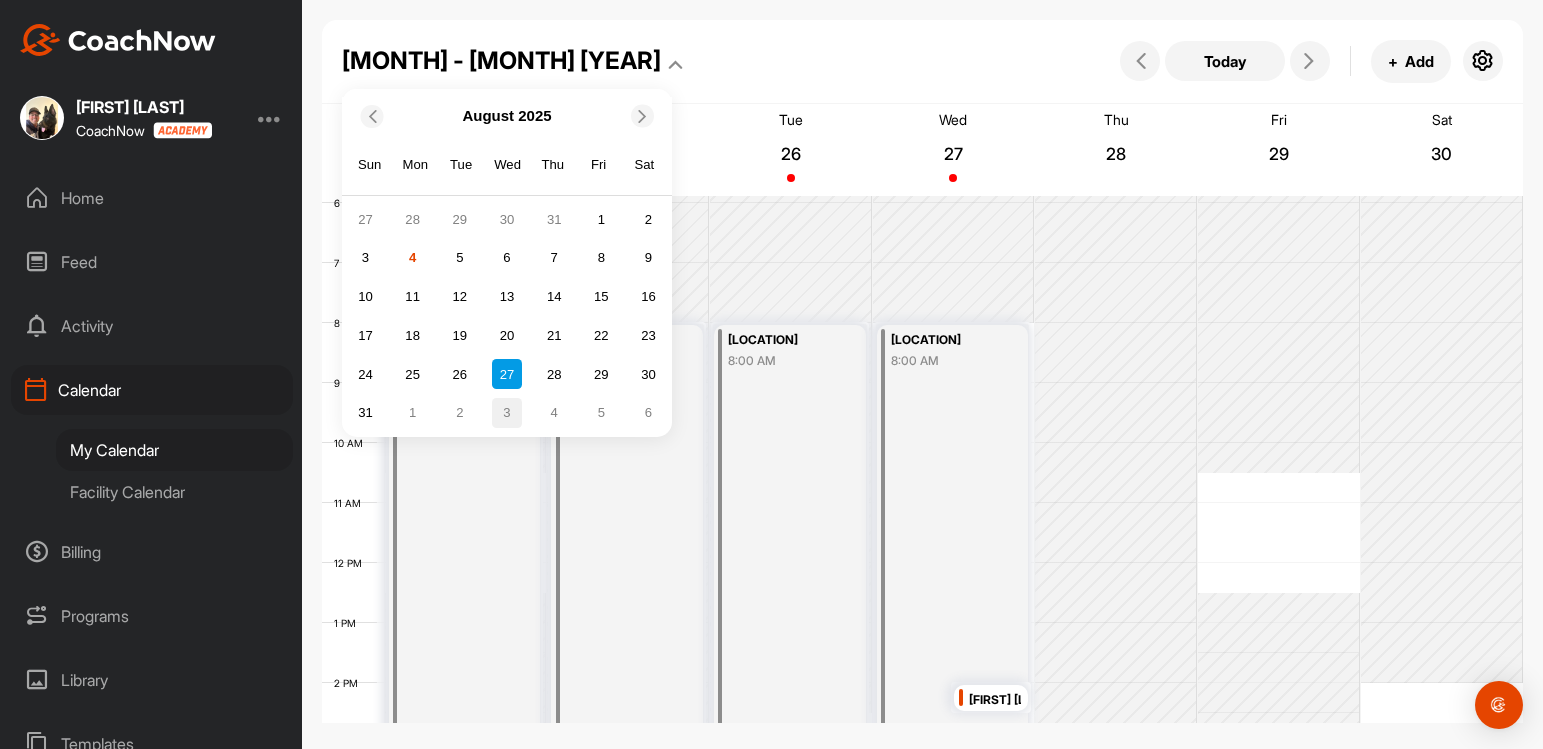 click on "3" at bounding box center (507, 413) 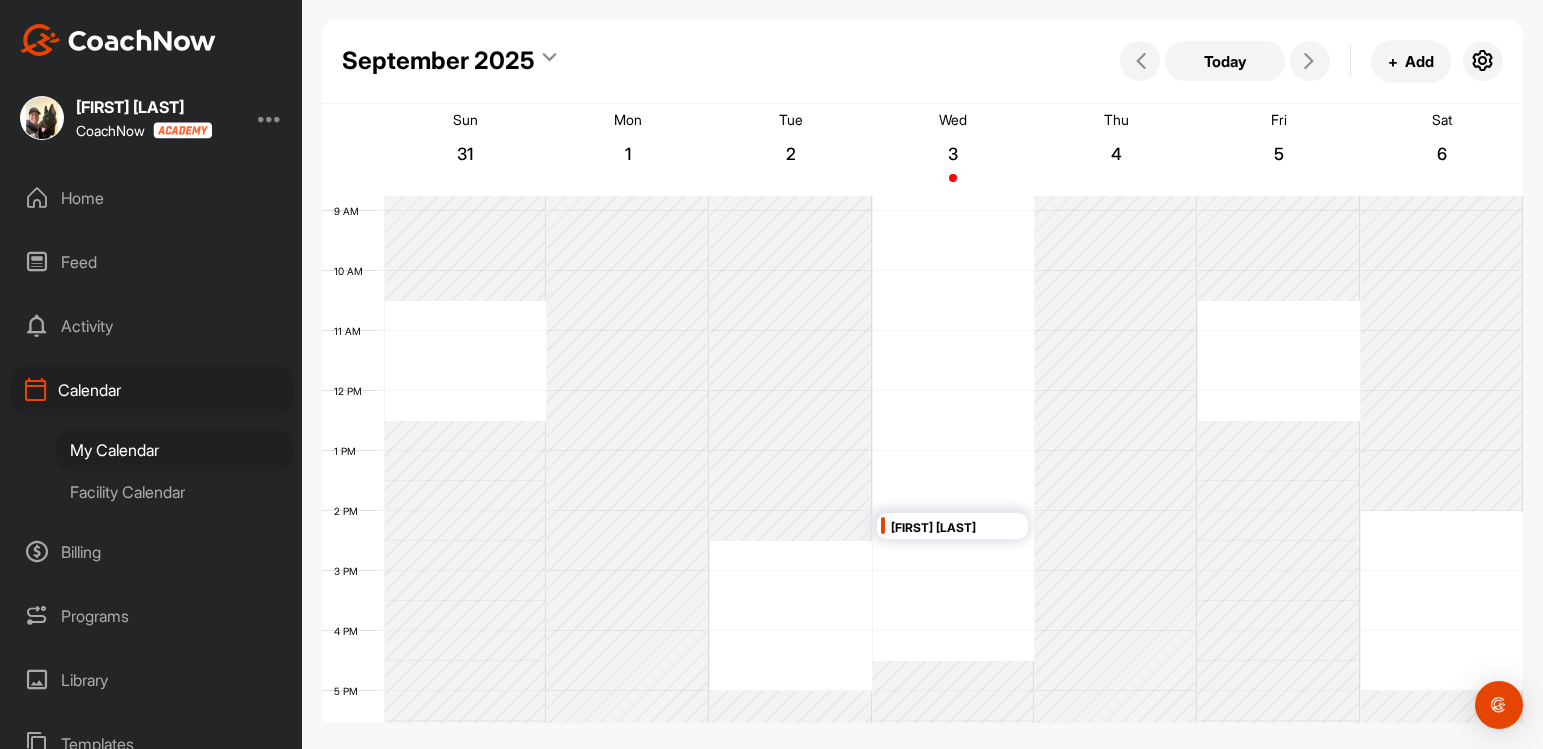 scroll, scrollTop: 523, scrollLeft: 0, axis: vertical 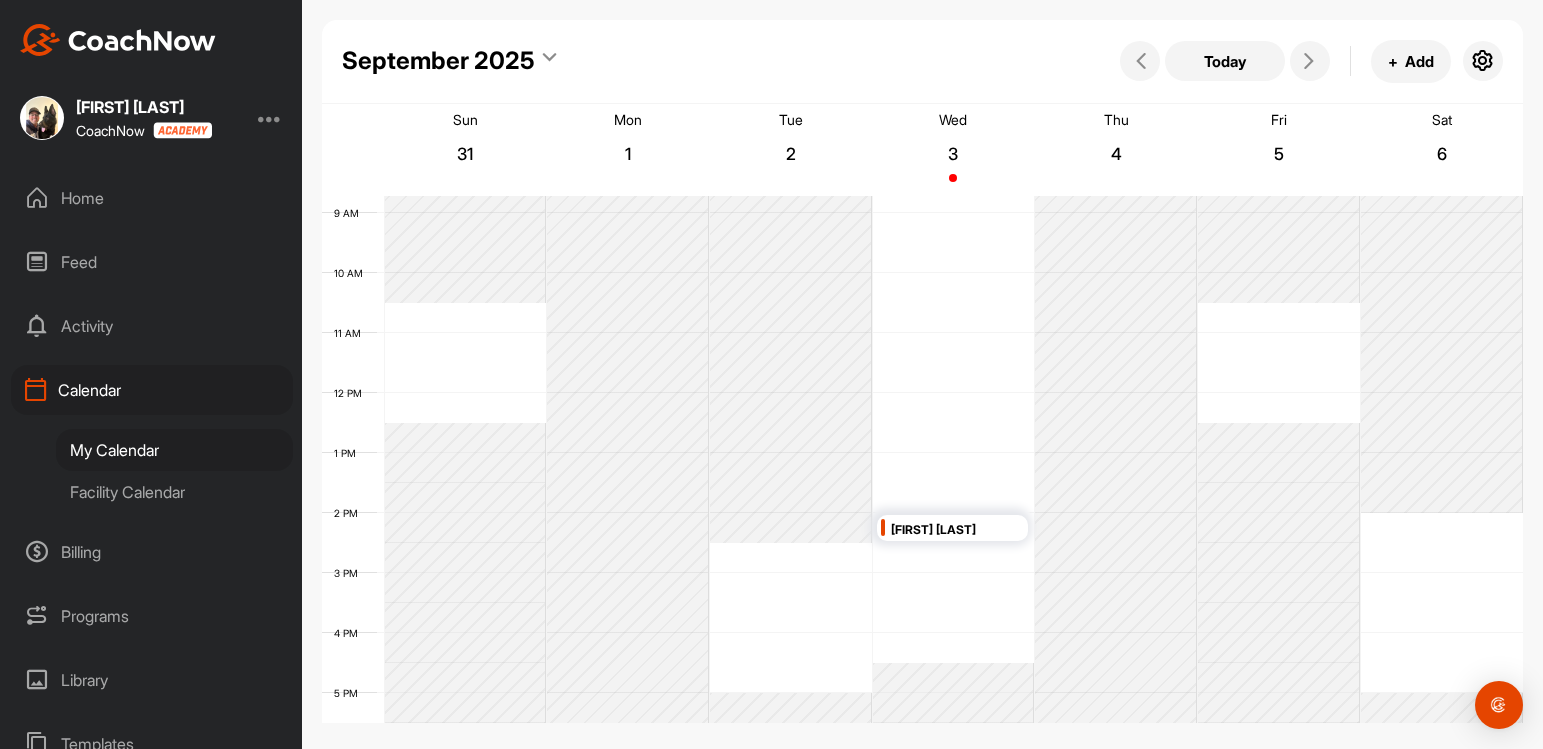 click at bounding box center (549, 61) 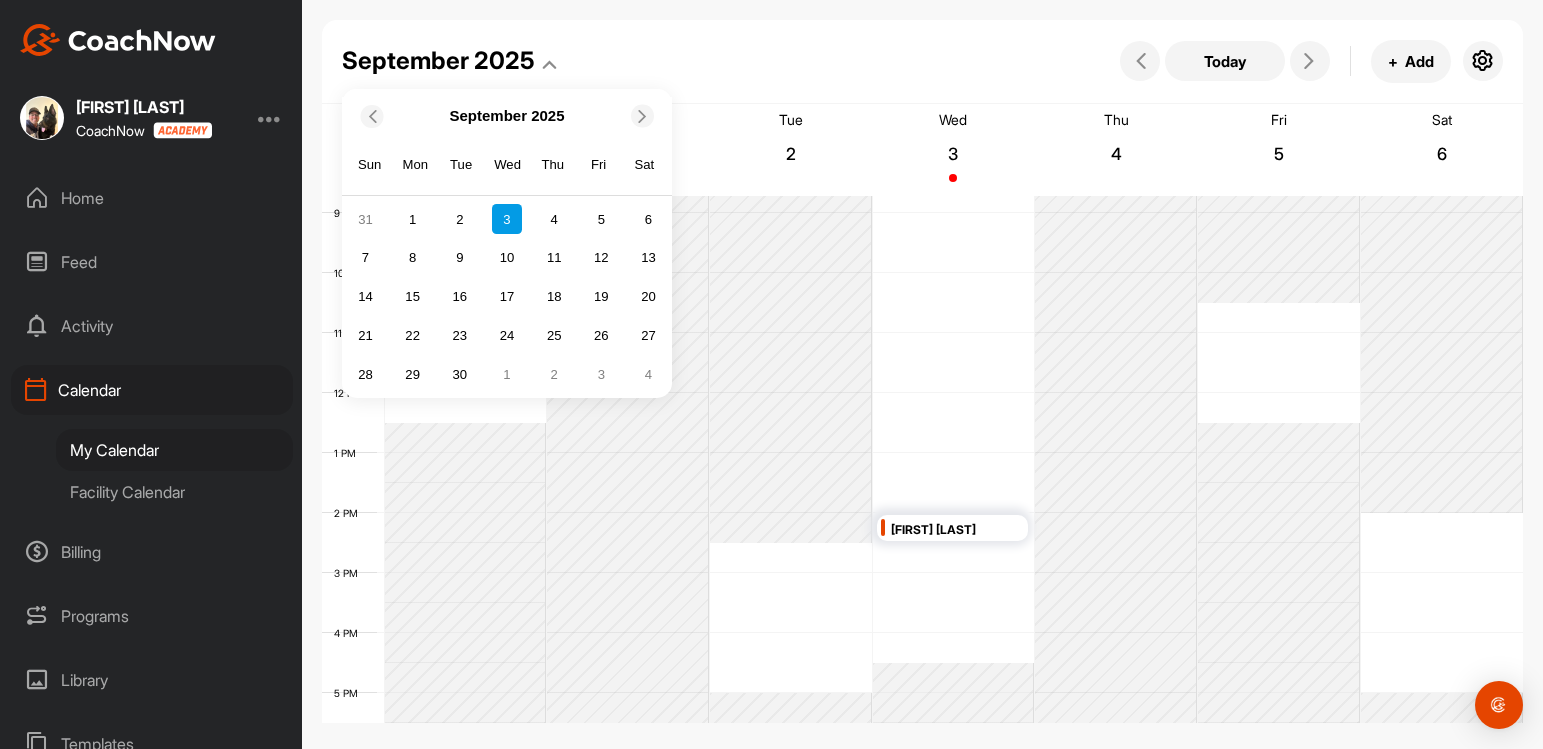 click at bounding box center (371, 115) 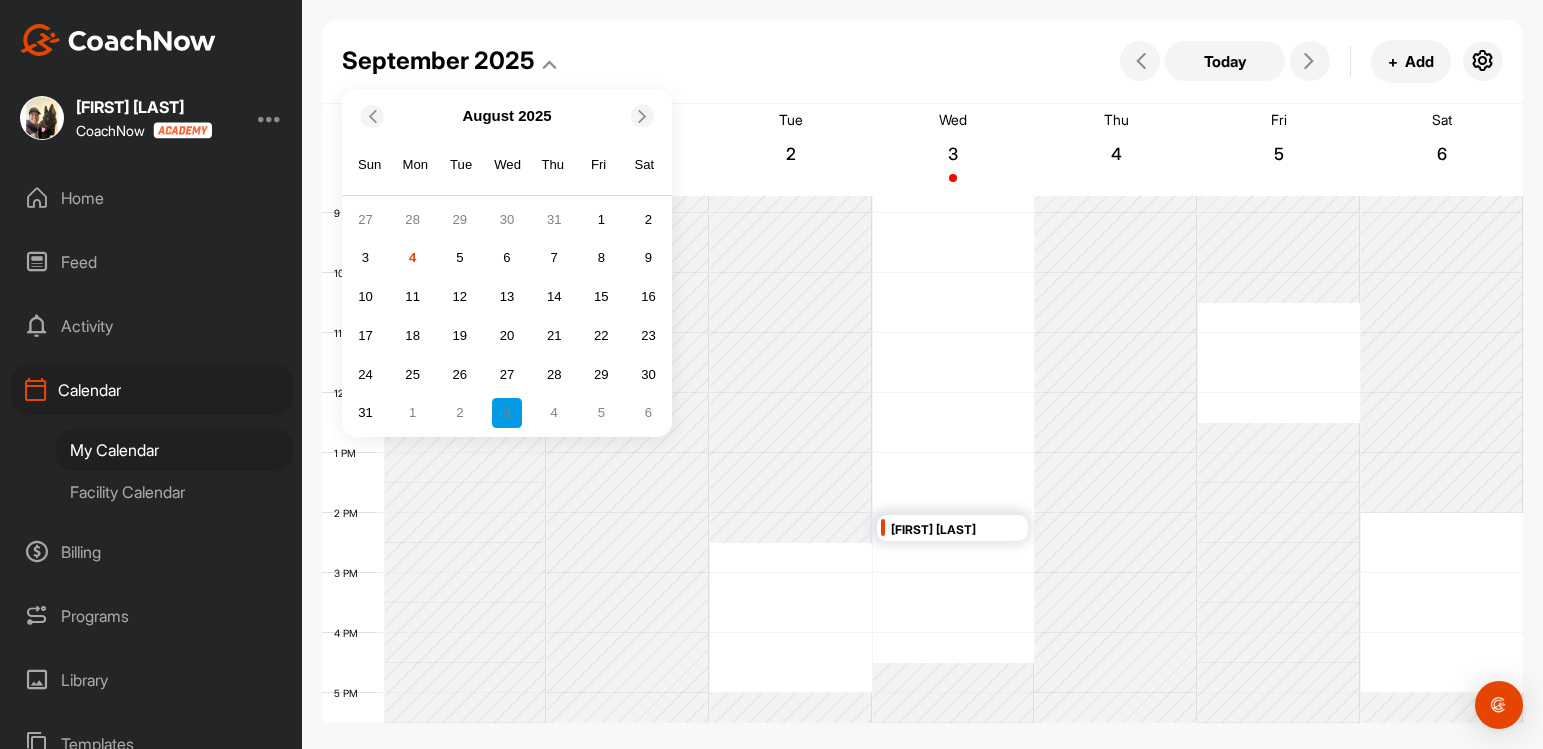 click at bounding box center (371, 115) 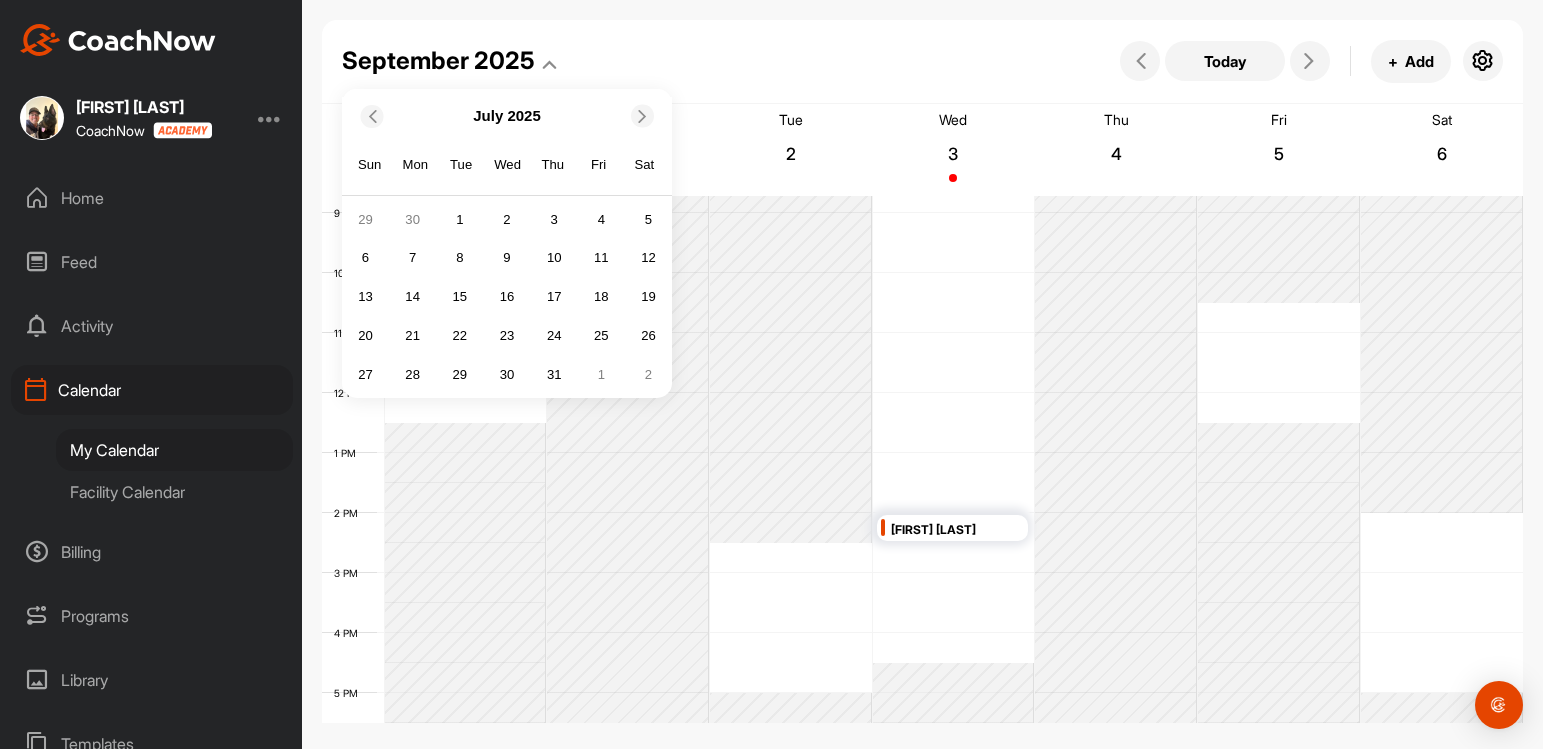 click at bounding box center [371, 115] 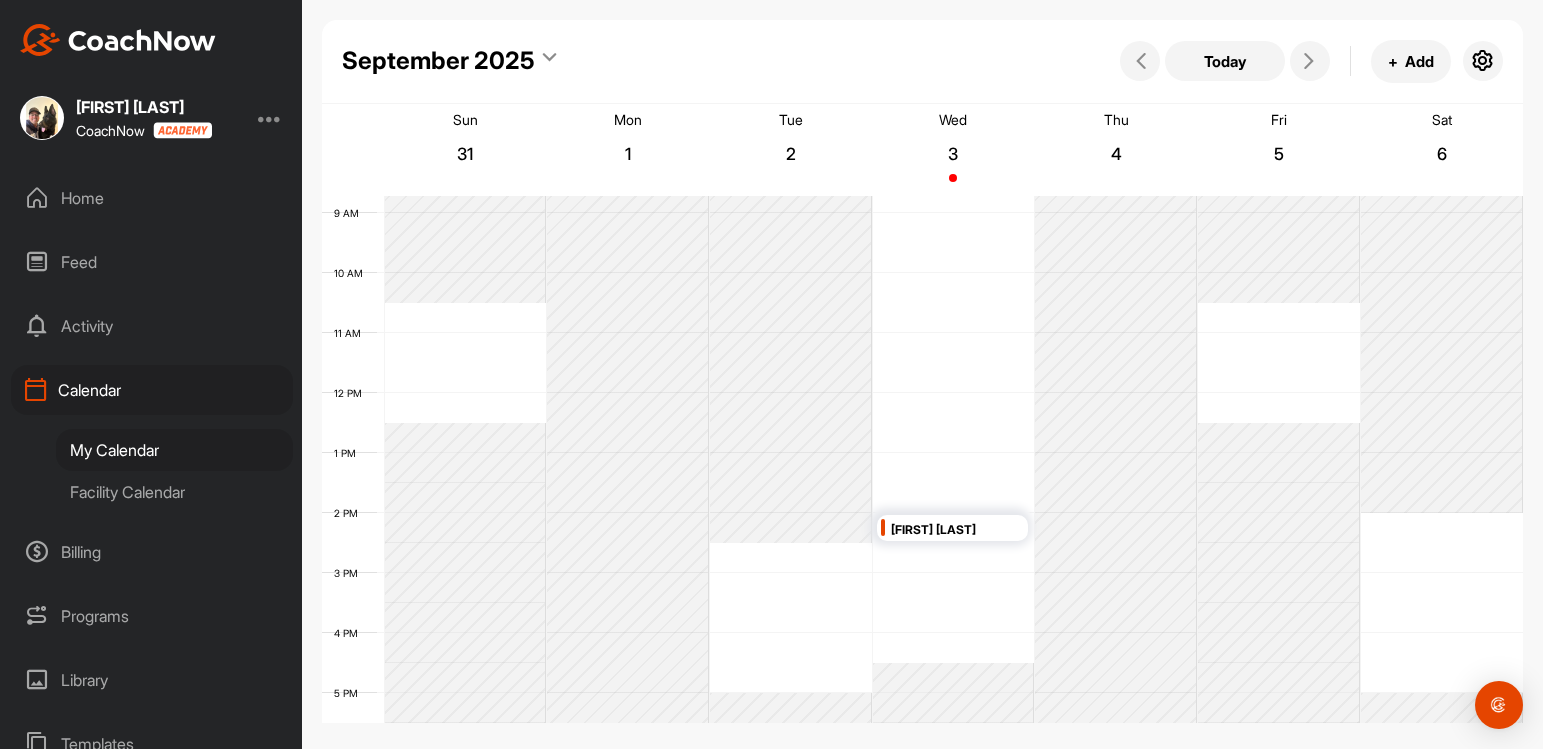 drag, startPoint x: 537, startPoint y: 63, endPoint x: 580, endPoint y: 78, distance: 45.54119 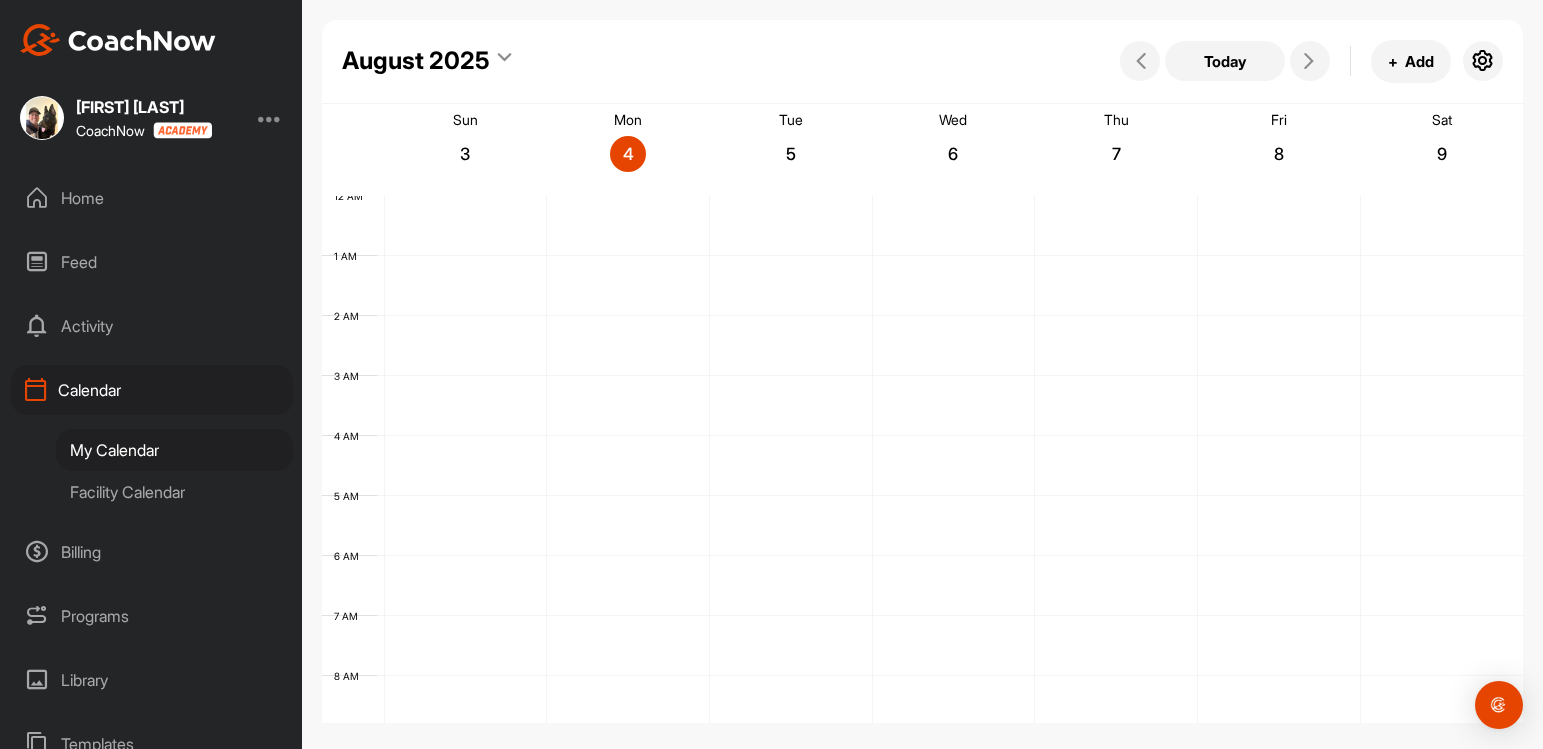 scroll, scrollTop: 0, scrollLeft: 0, axis: both 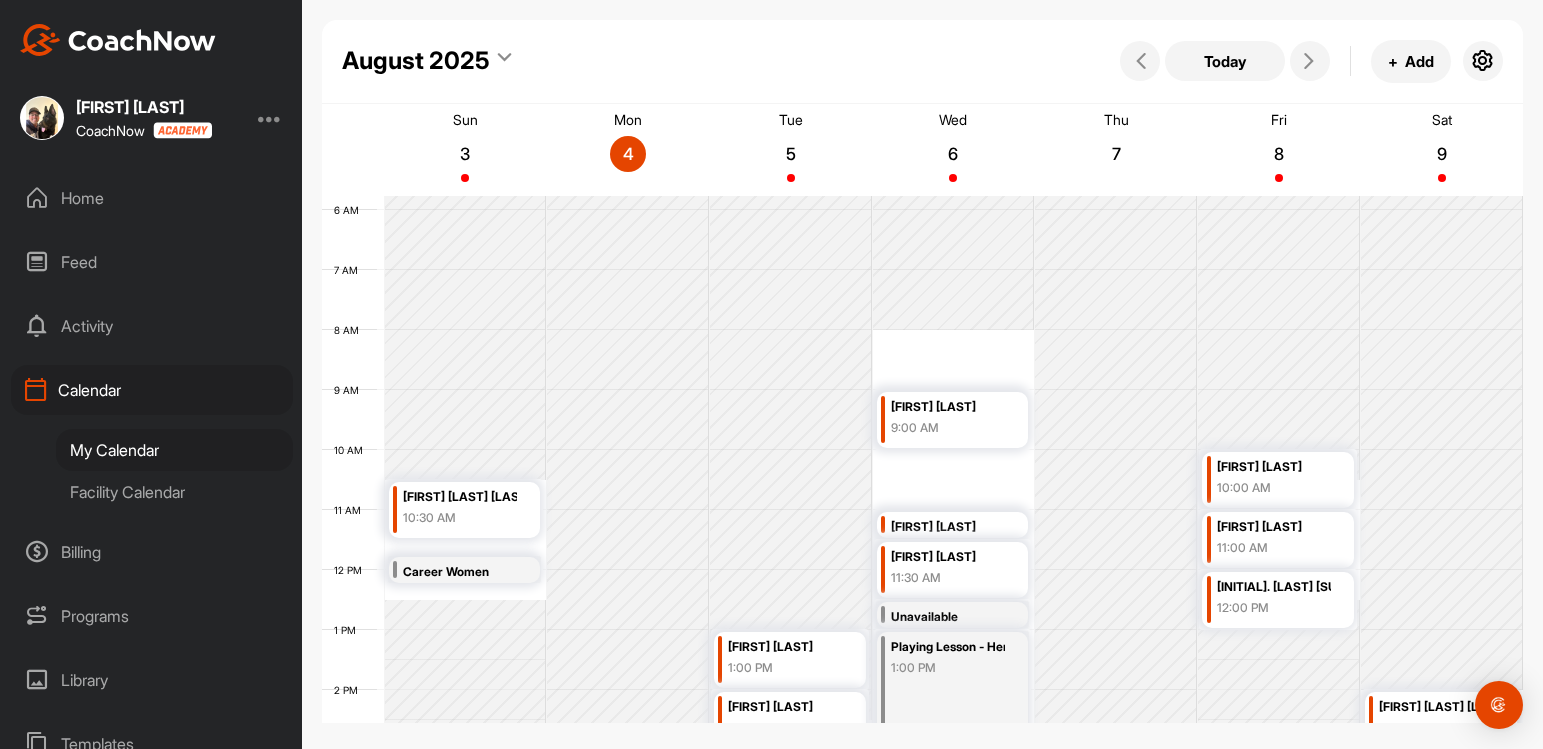 click on "August 2025" at bounding box center [426, 61] 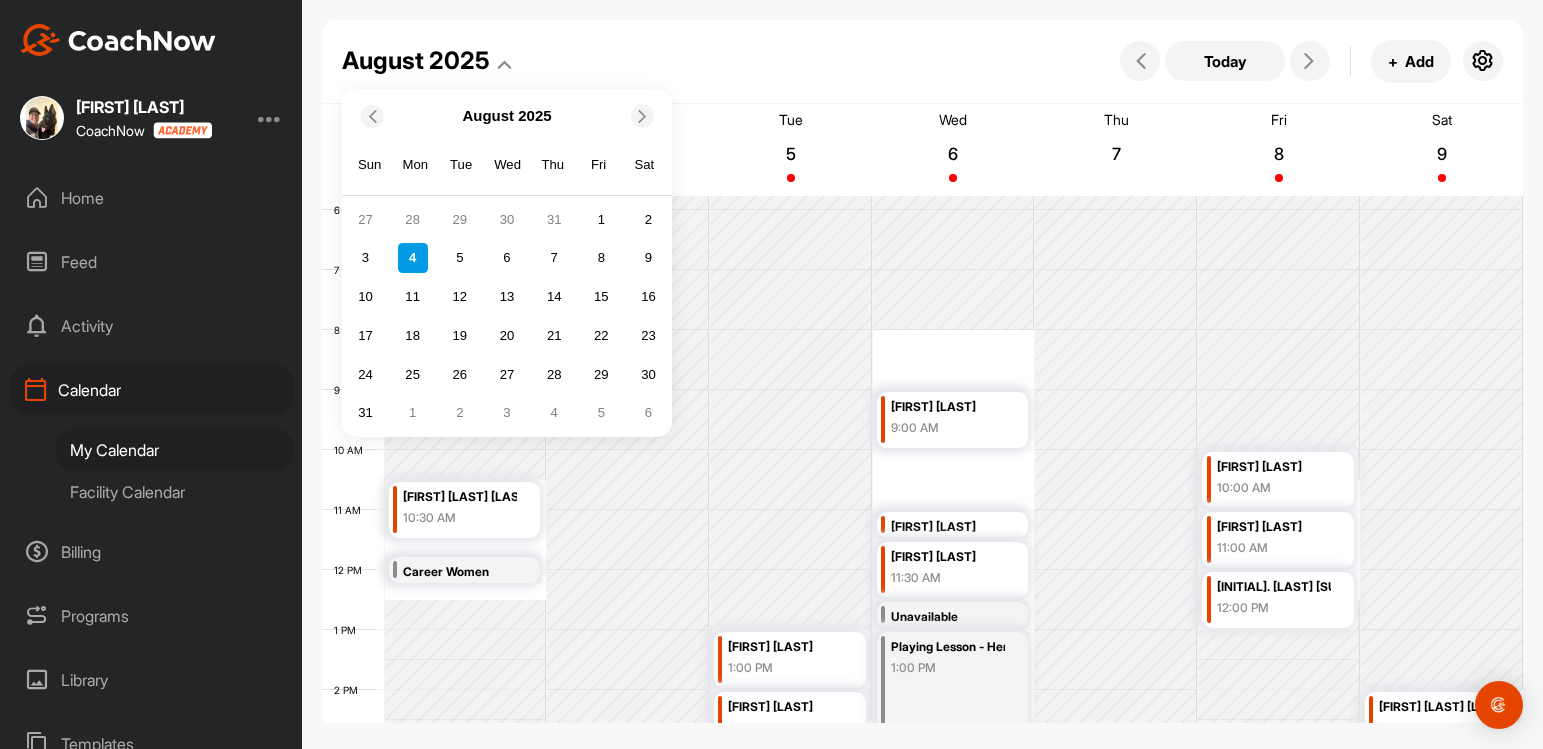 click at bounding box center (642, 116) 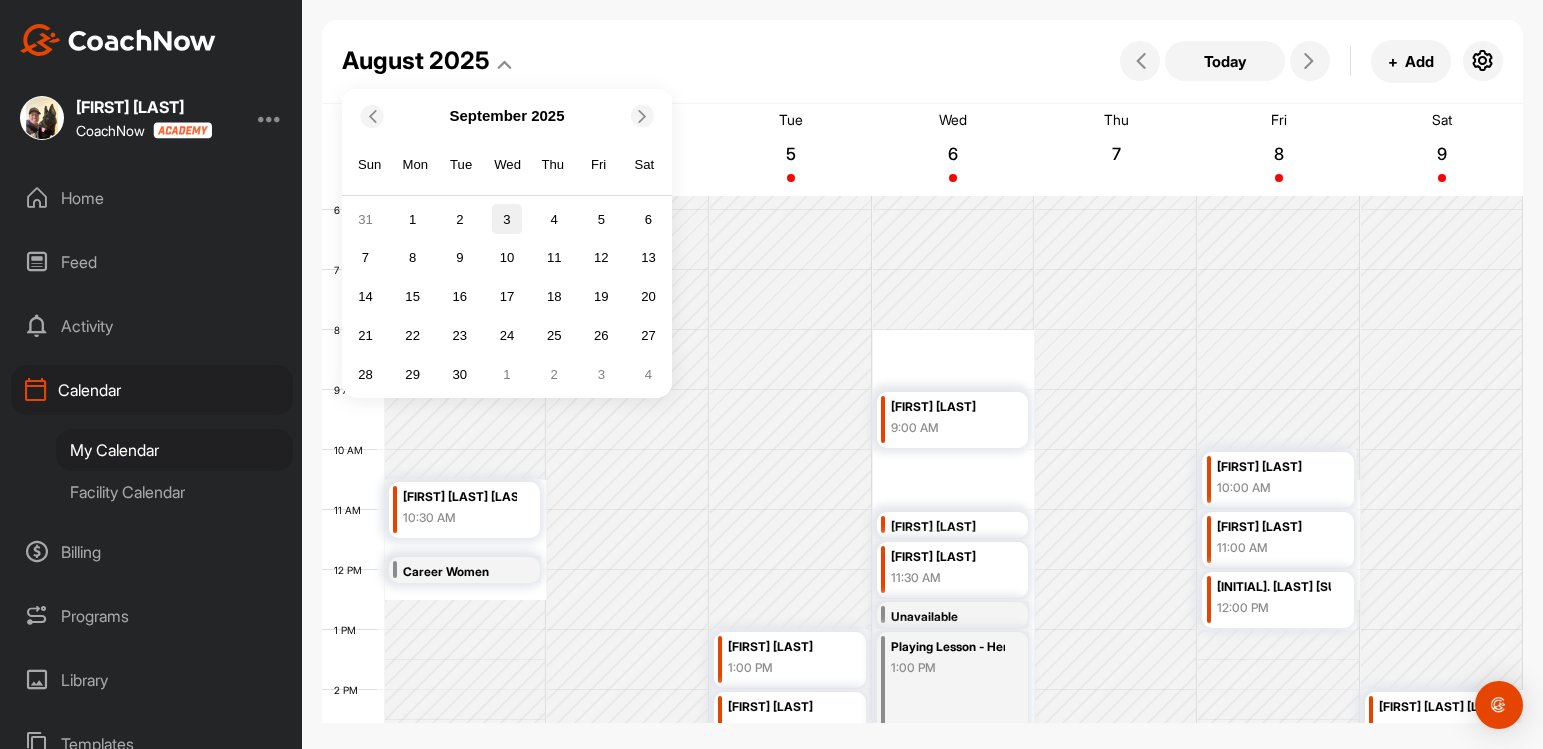 click on "3" at bounding box center [507, 219] 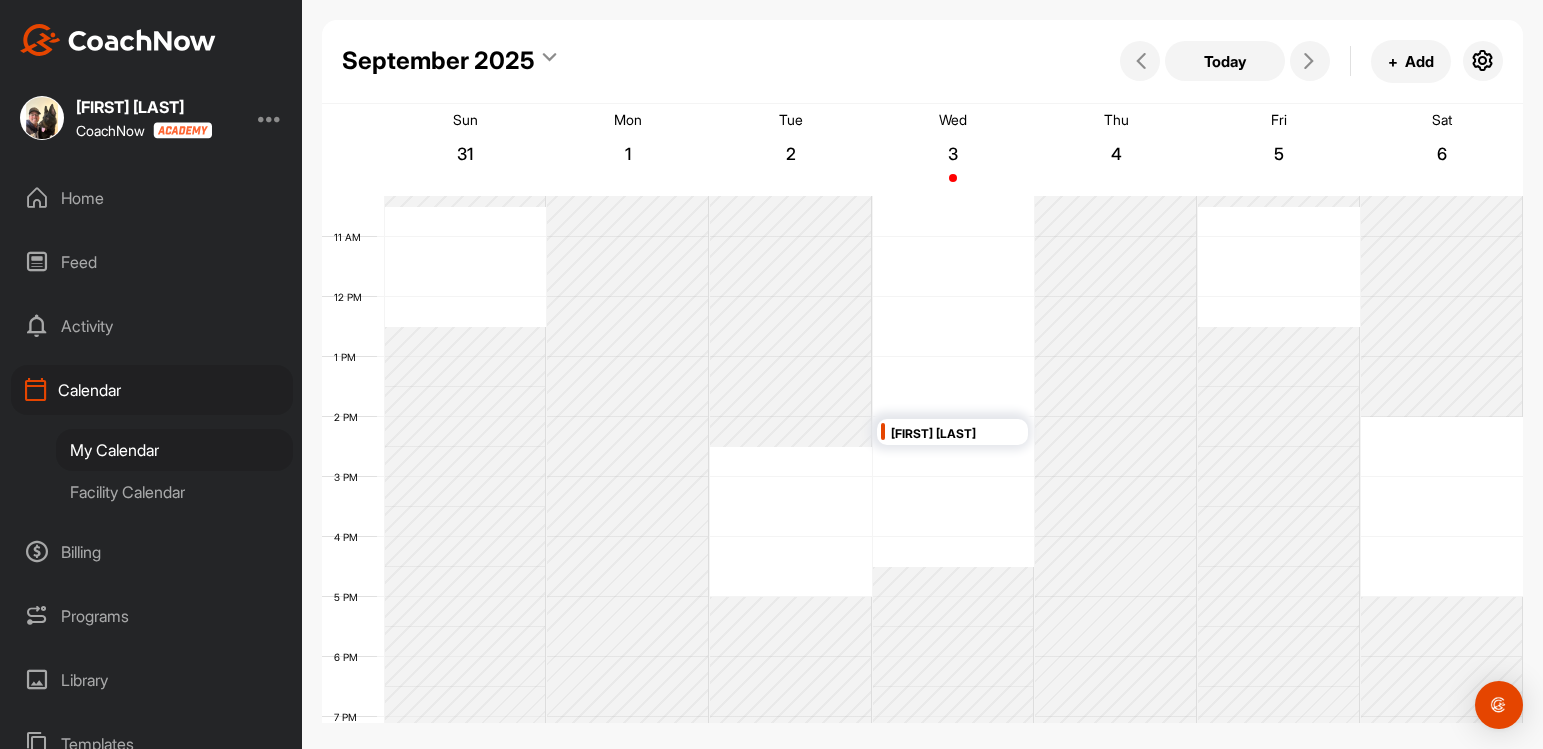 scroll, scrollTop: 711, scrollLeft: 0, axis: vertical 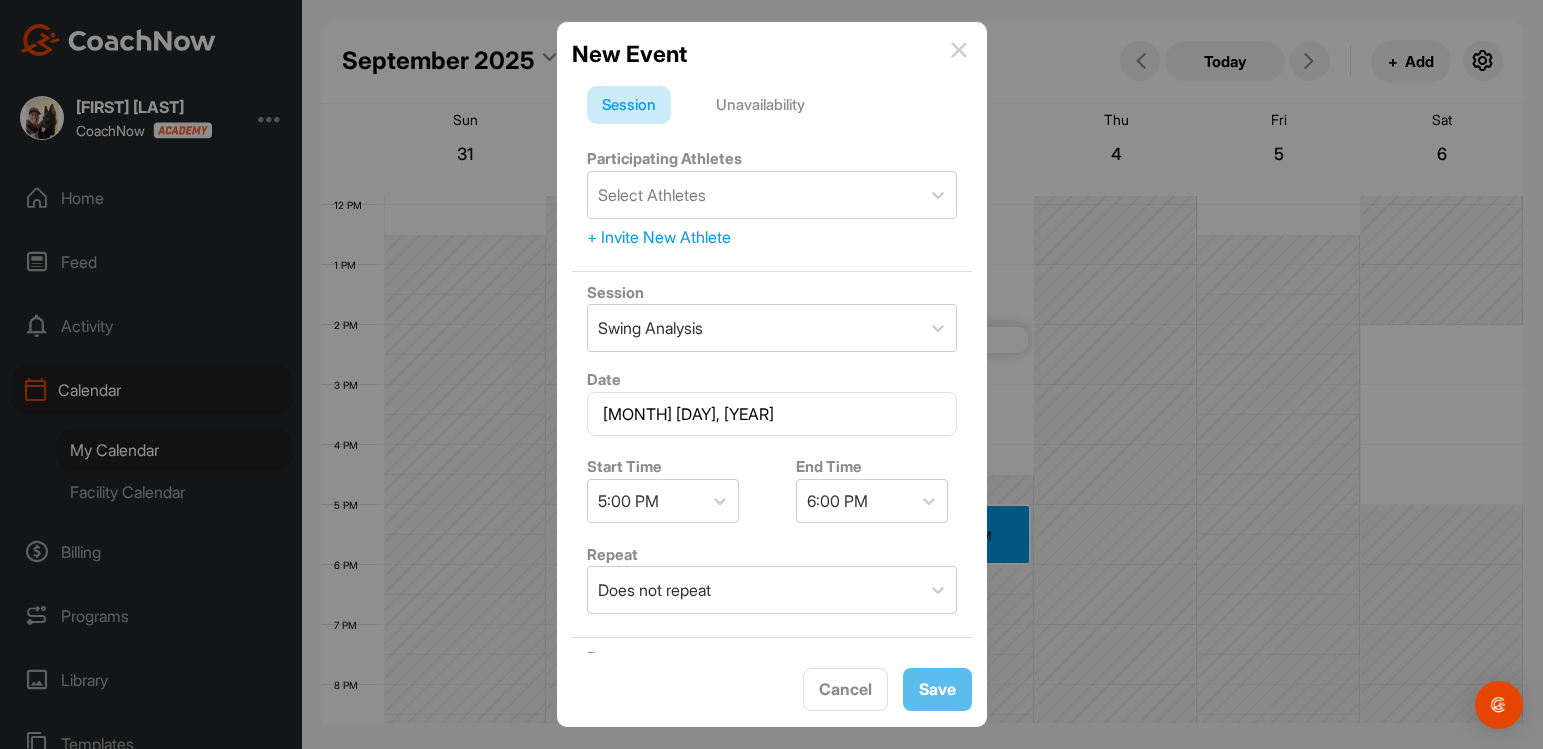 click on "Unavailability" at bounding box center (760, 105) 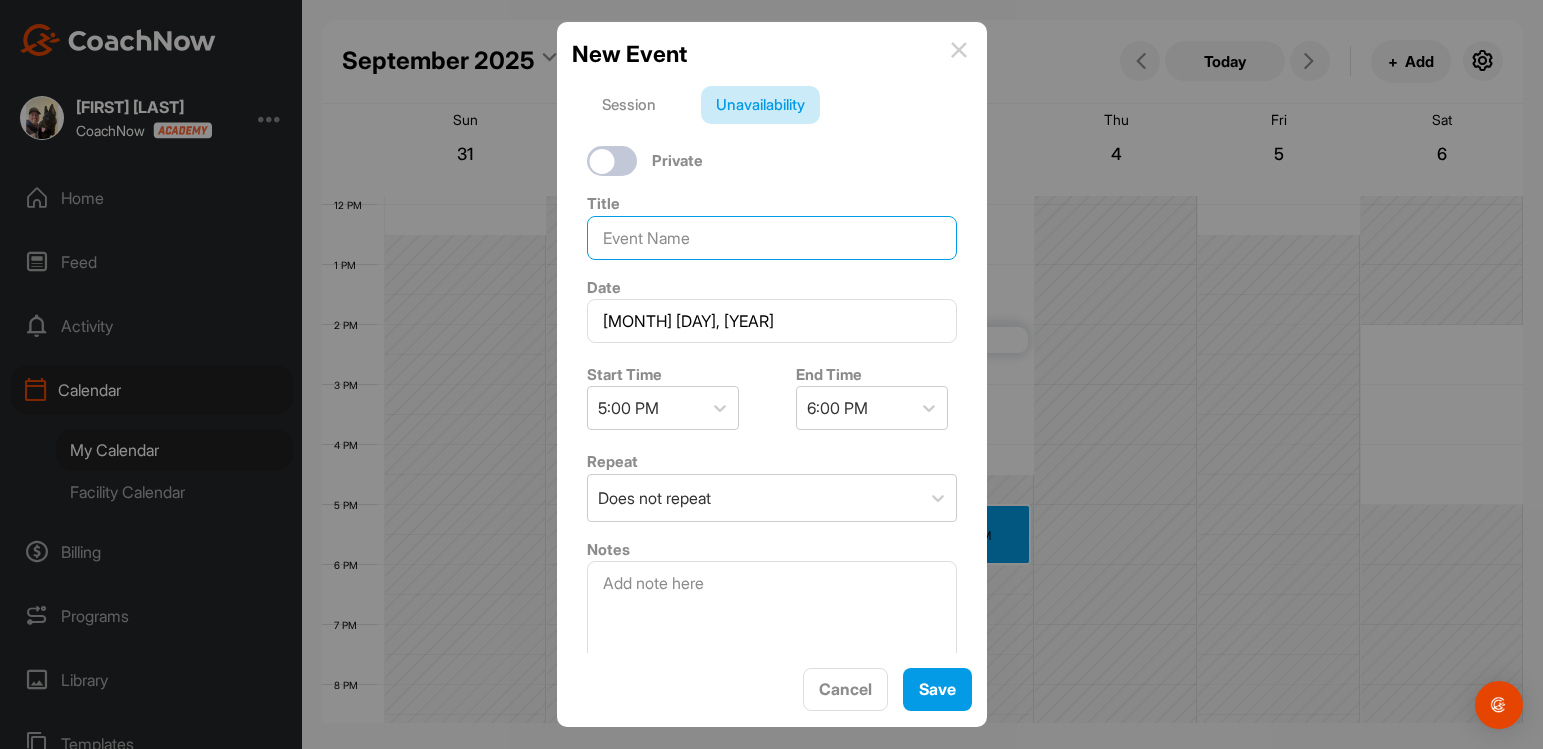 click at bounding box center [772, 238] 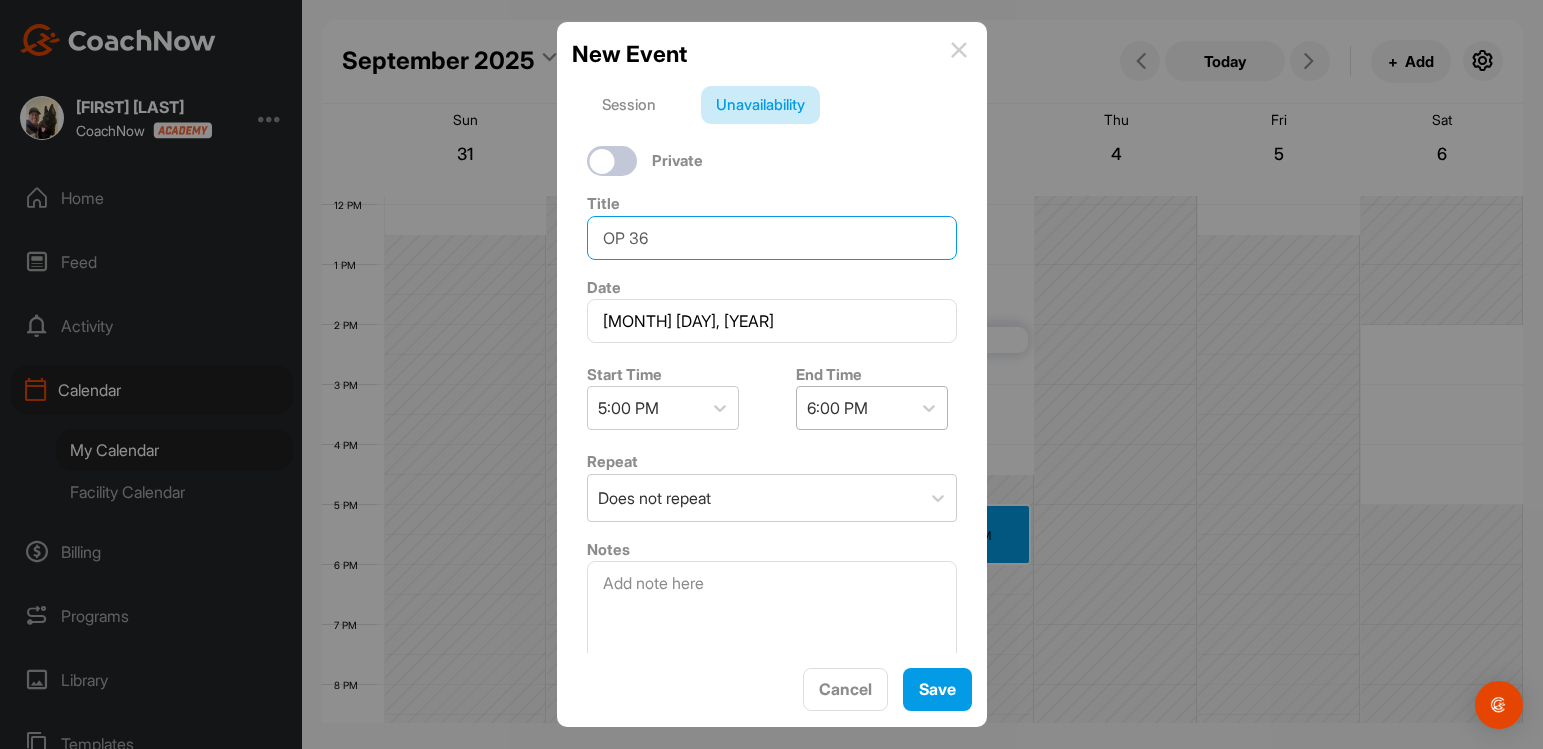 type on "OP 36" 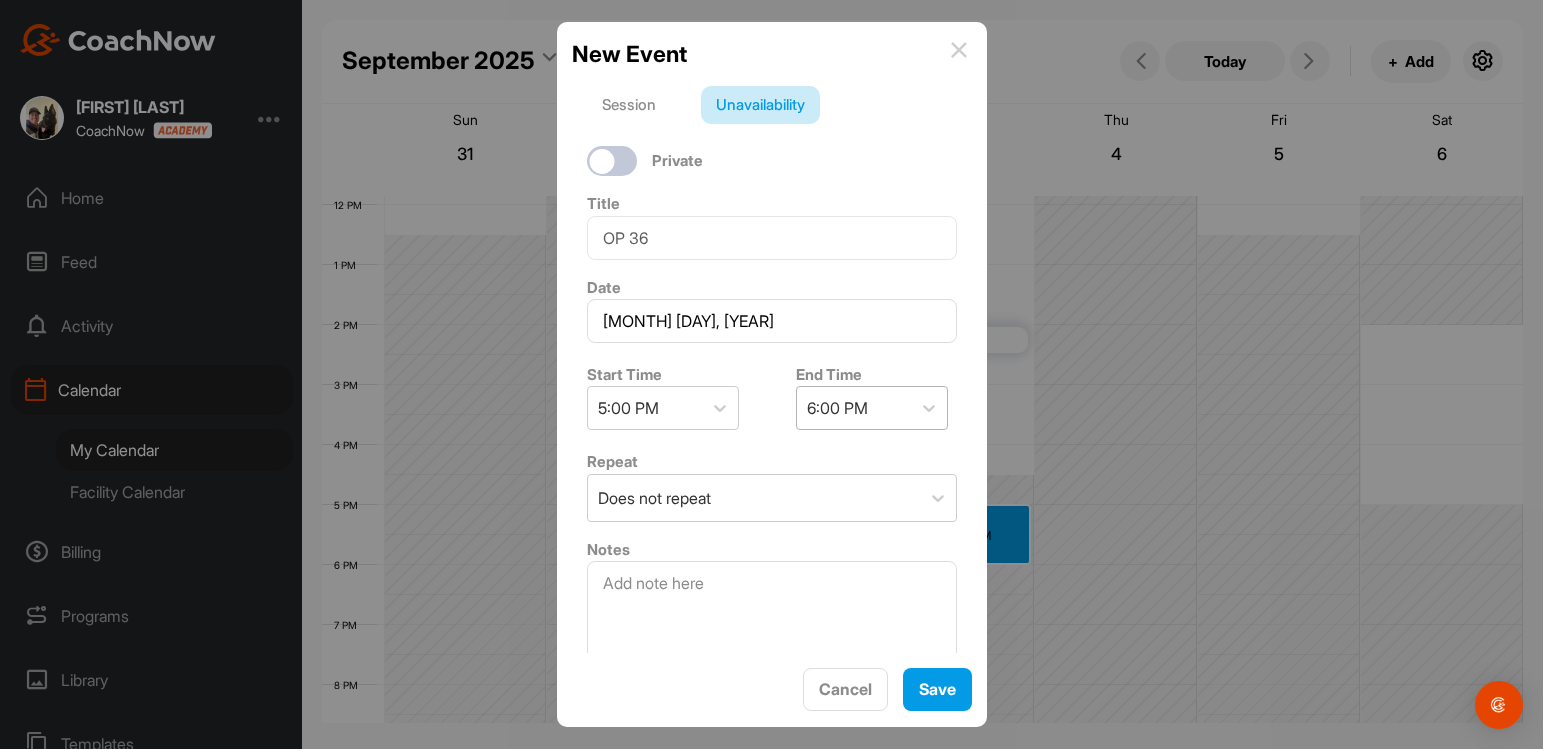 click on "6:00 PM" at bounding box center [854, 408] 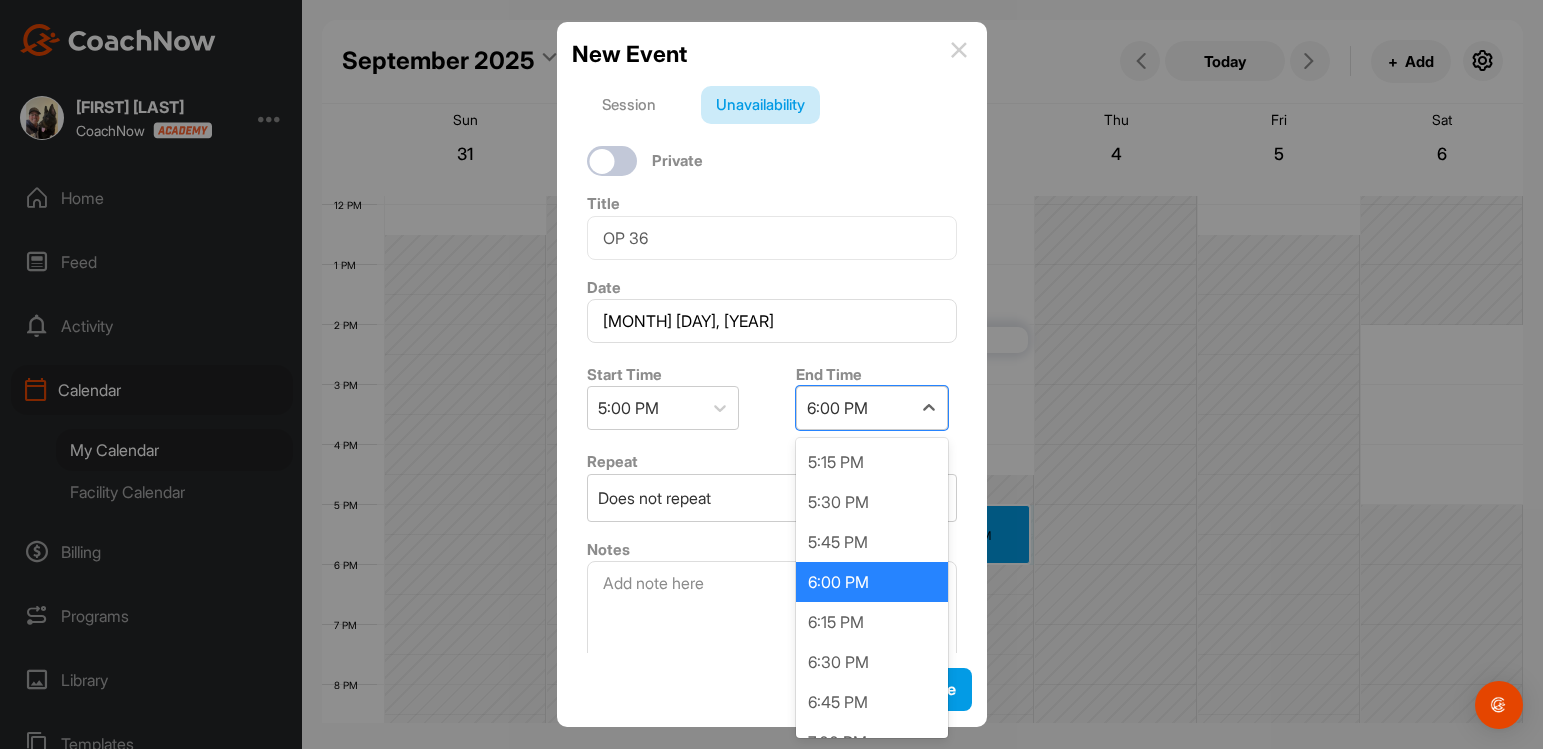 click on "End Time      option [TIME] focused, 4 of 27. 27 results available. Use Up and Down to choose options, press Enter to select the currently focused option, press Escape to exit the menu, press Tab to select the option and exit the menu. [TIME]" at bounding box center [876, 396] 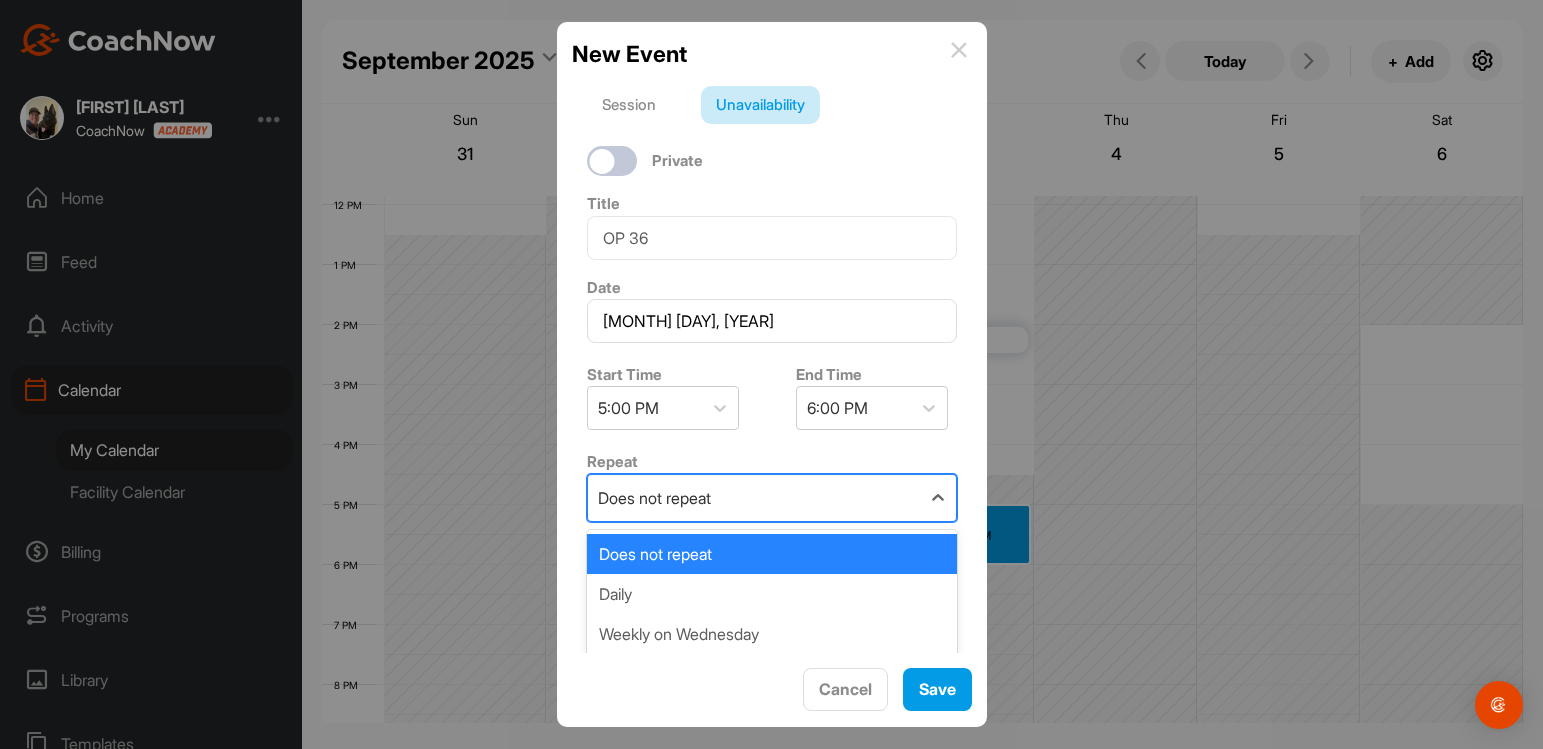 click on "Does not repeat" at bounding box center (754, 498) 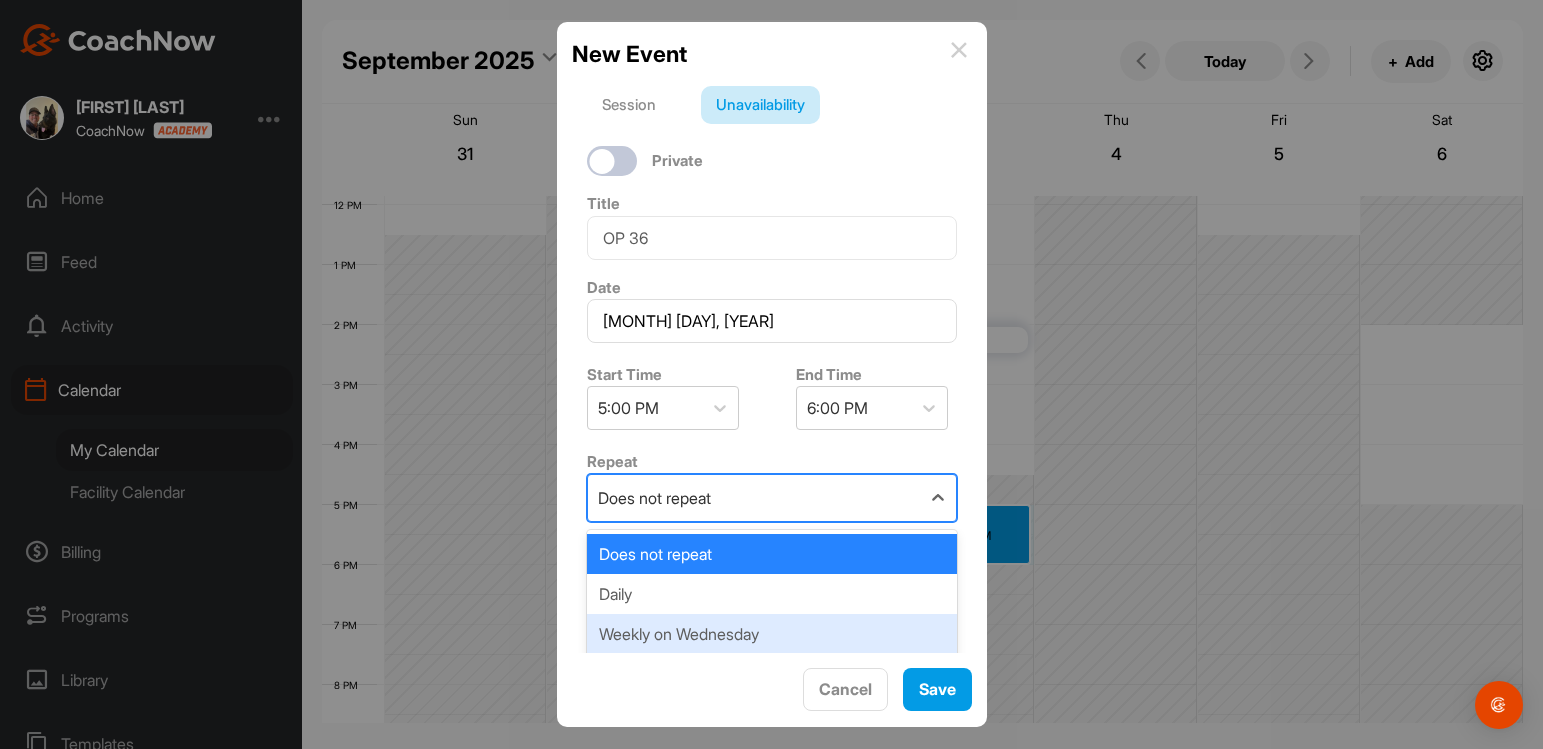 click on "Weekly on Wednesday" at bounding box center [772, 634] 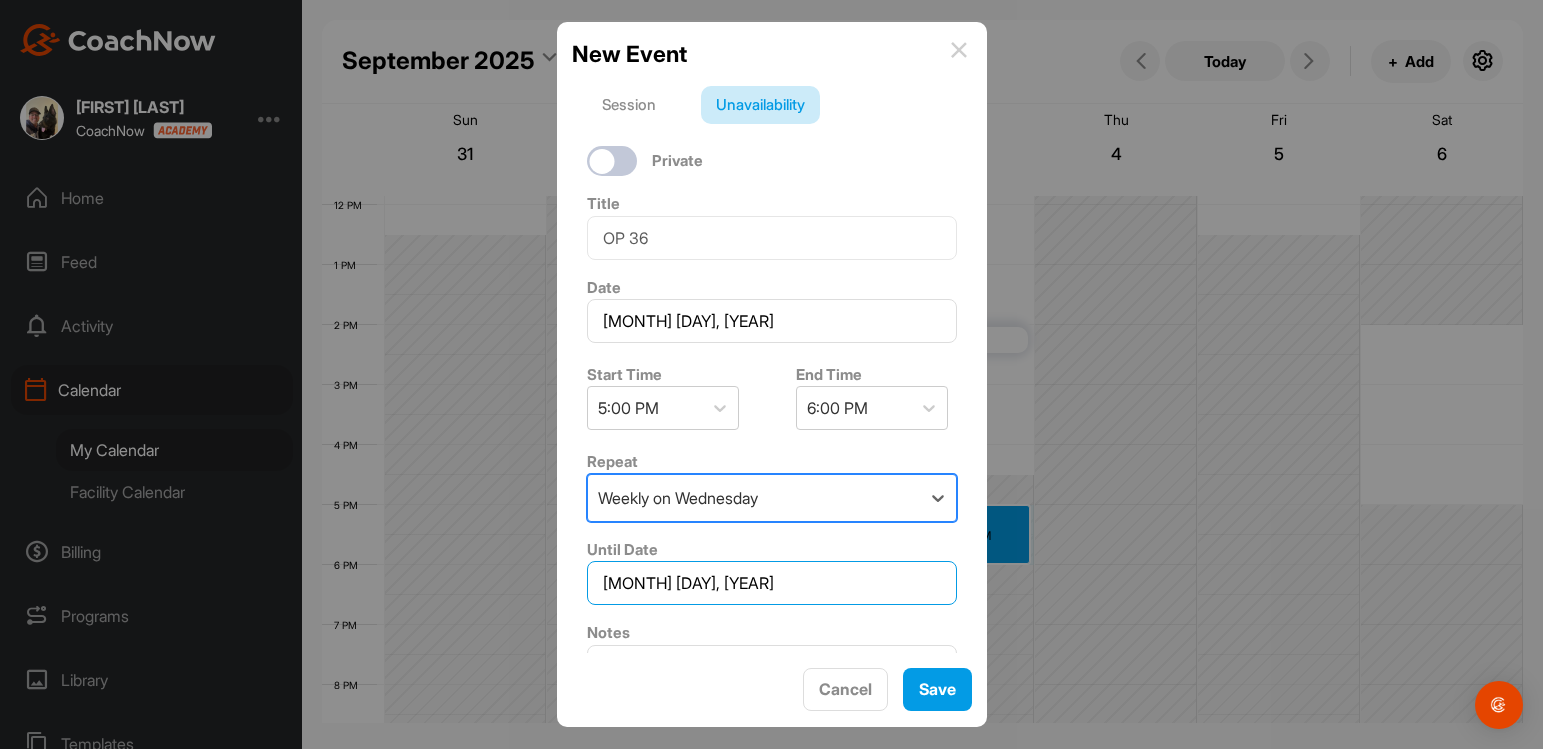 click on "[MONTH] [DAY], [YEAR]" at bounding box center [772, 583] 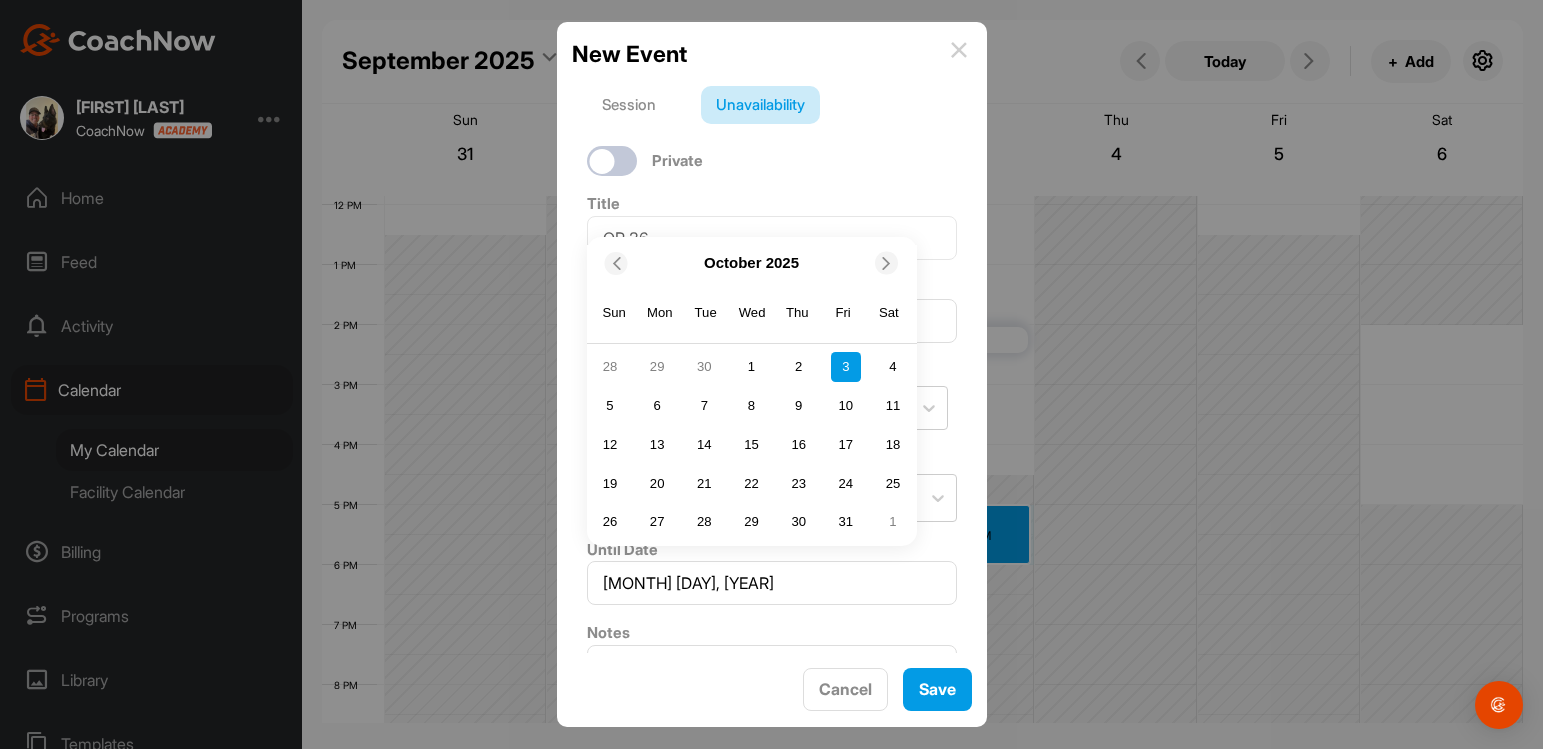 click at bounding box center (615, 263) 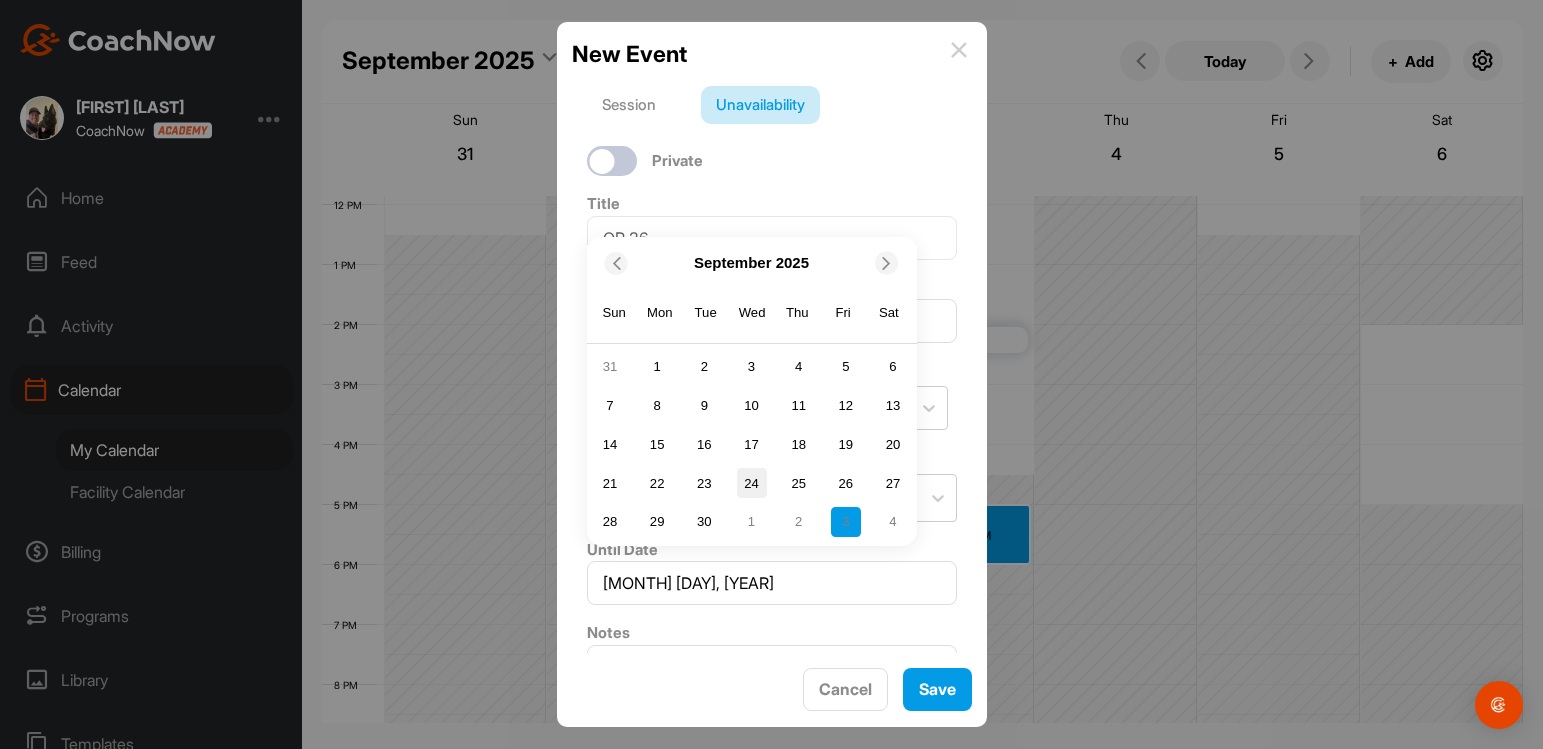 click on "24" at bounding box center (752, 483) 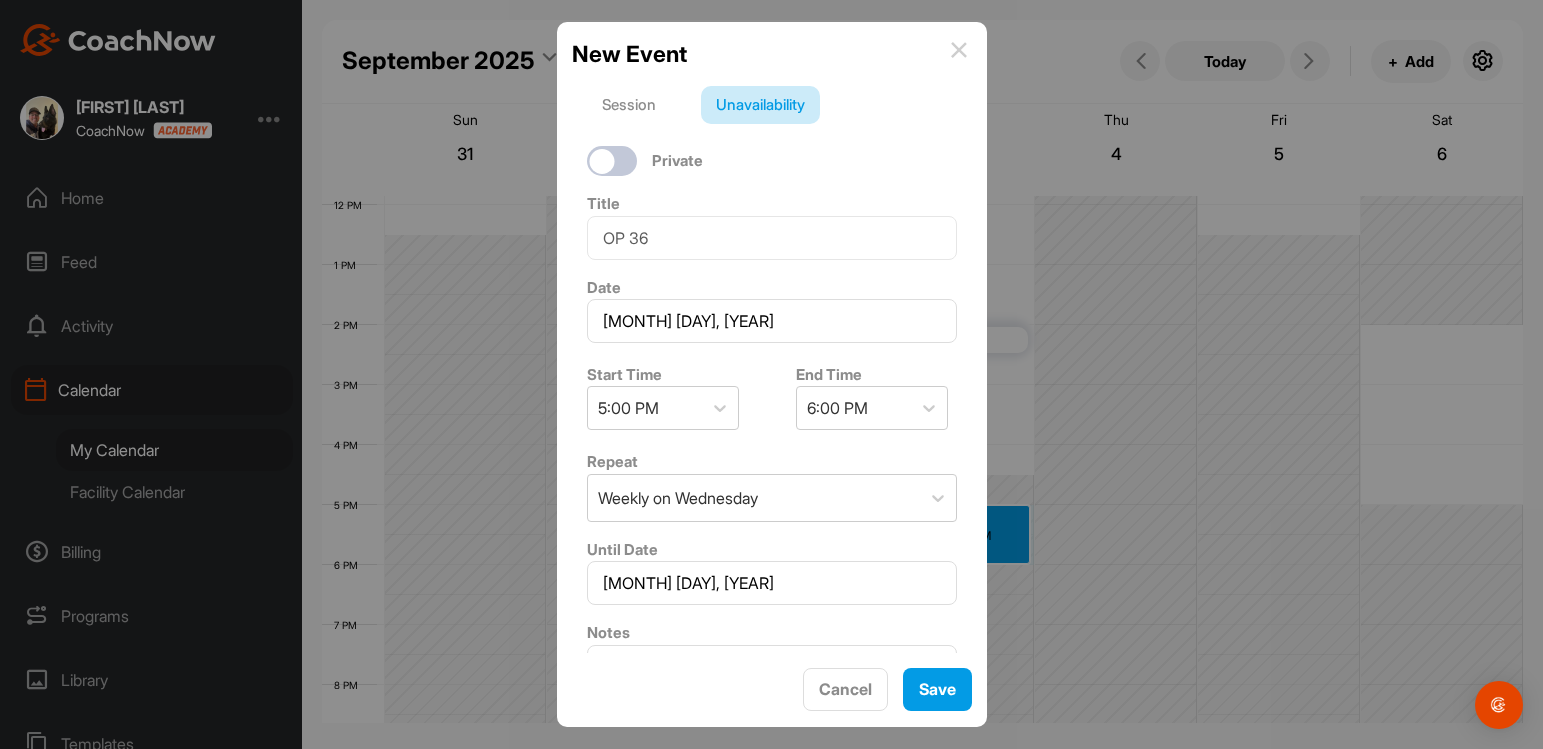 click on "Notes" at bounding box center (772, 683) 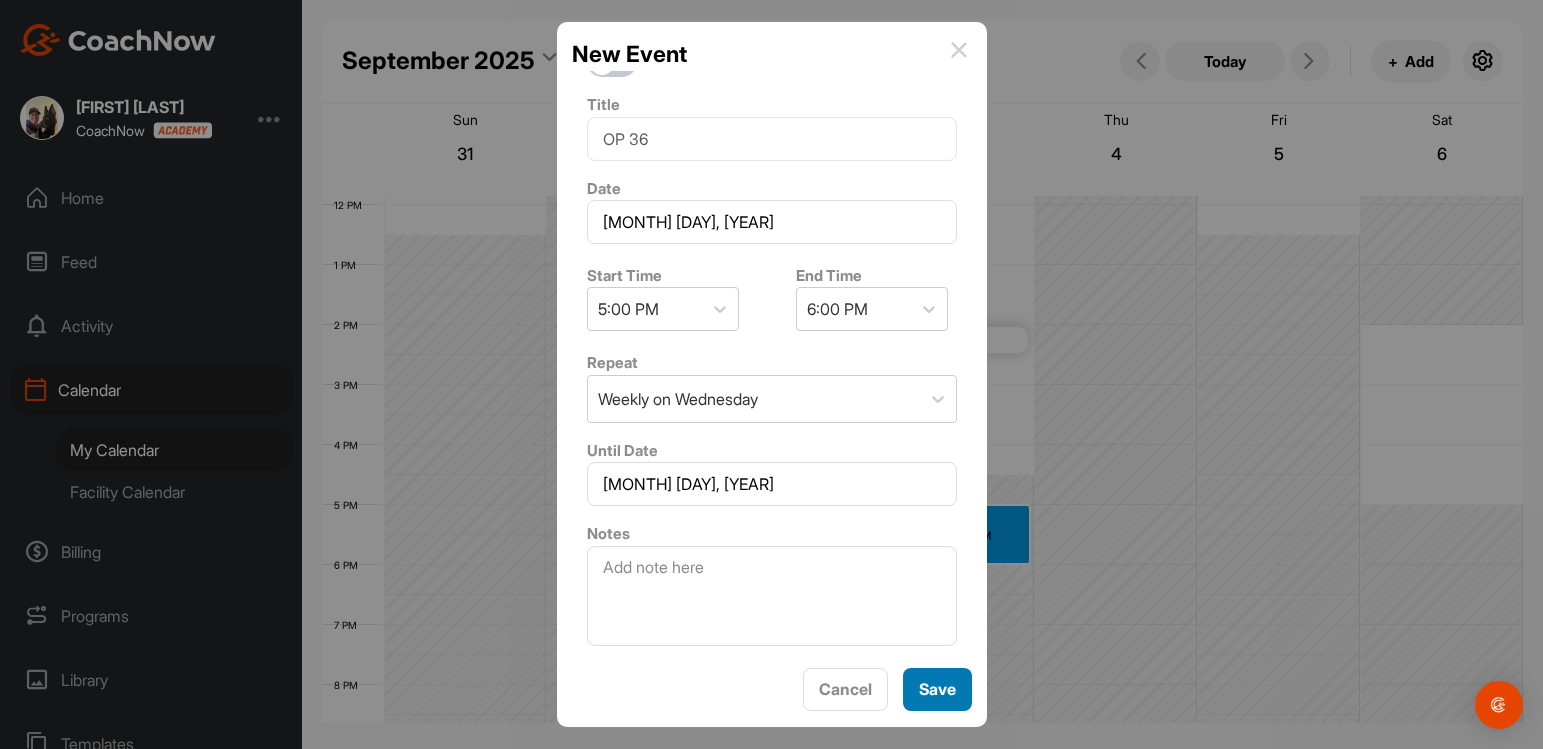 click on "Save" at bounding box center [937, 689] 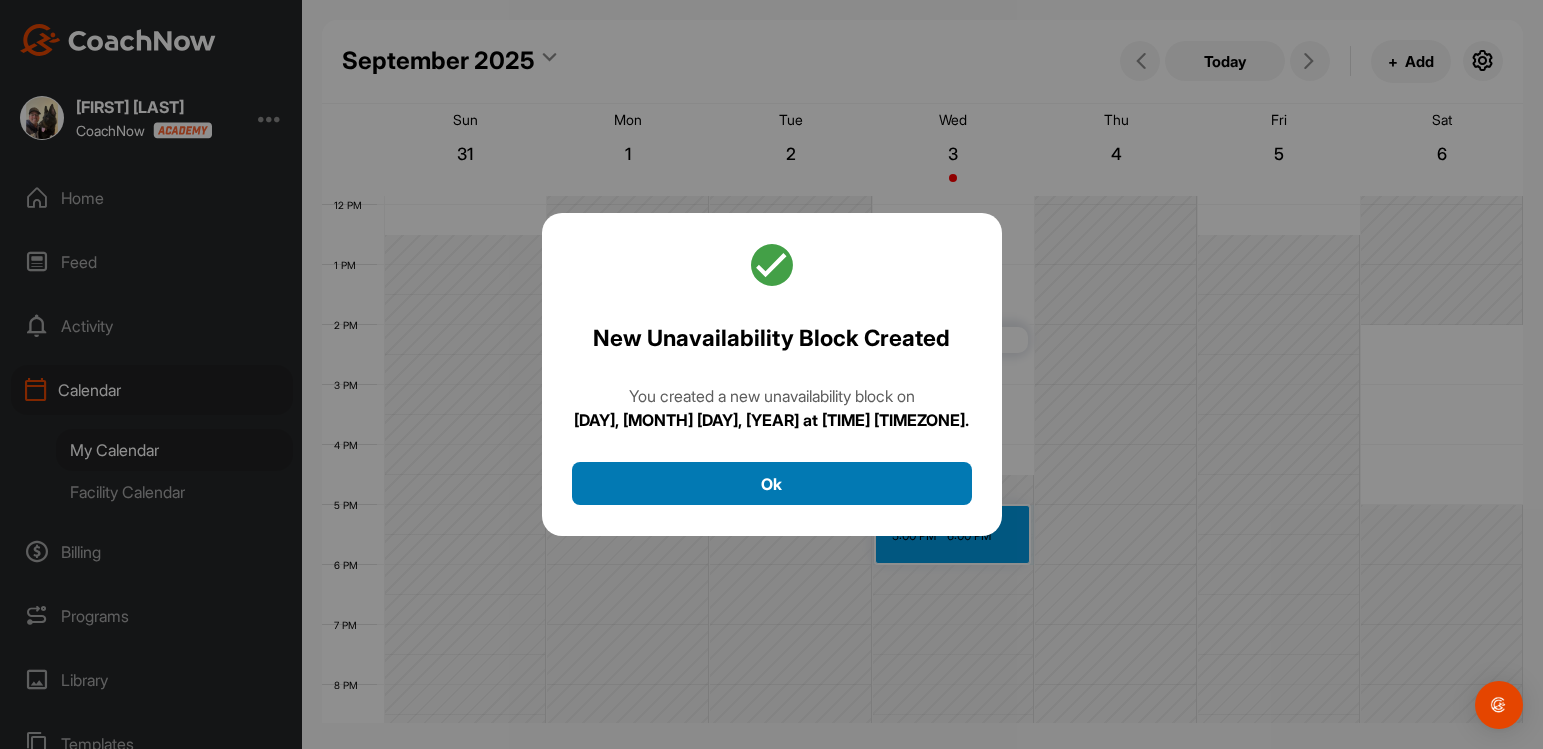 click on "Ok" at bounding box center [772, 483] 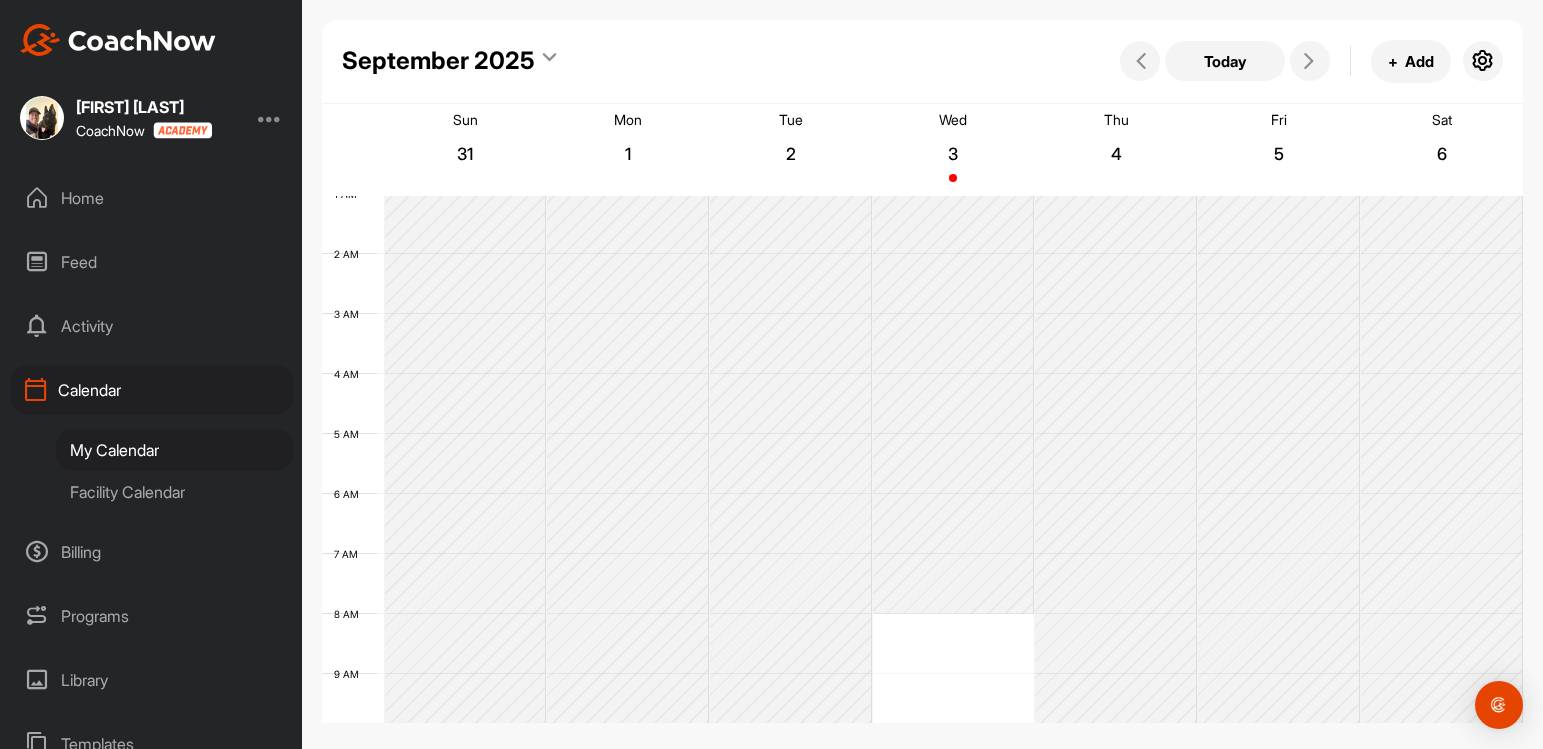 scroll, scrollTop: 0, scrollLeft: 0, axis: both 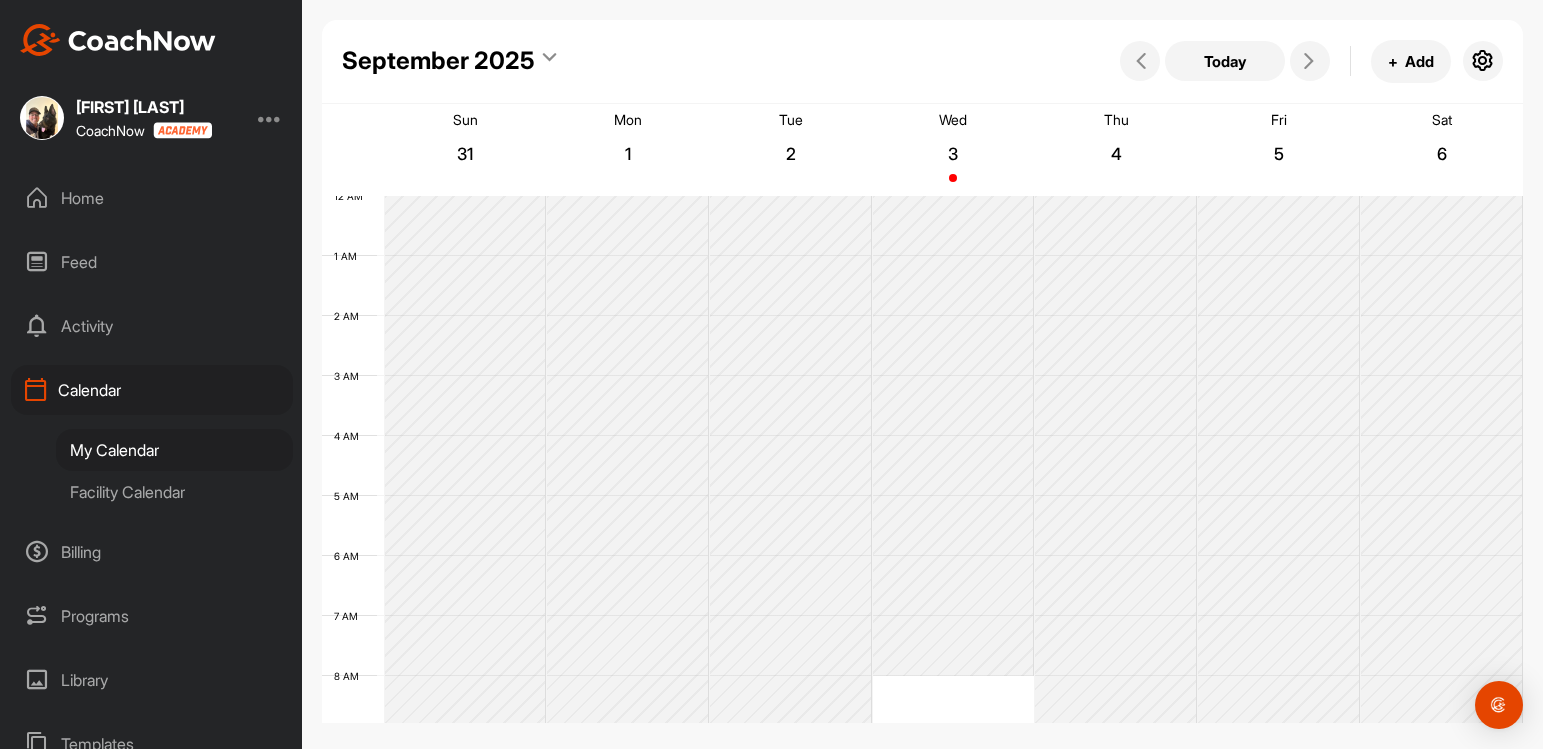click on "September 2025" at bounding box center (454, 61) 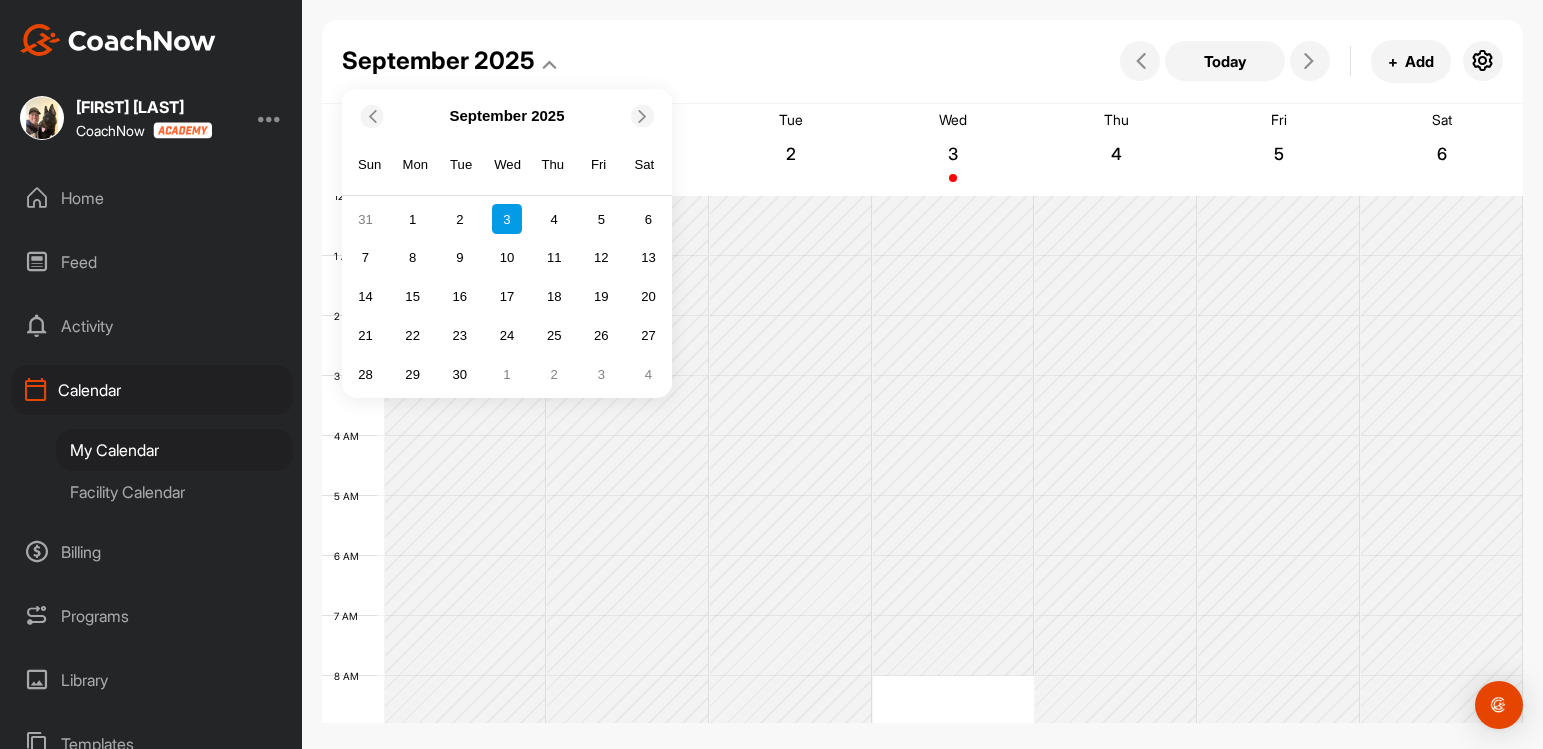 click at bounding box center [372, 116] 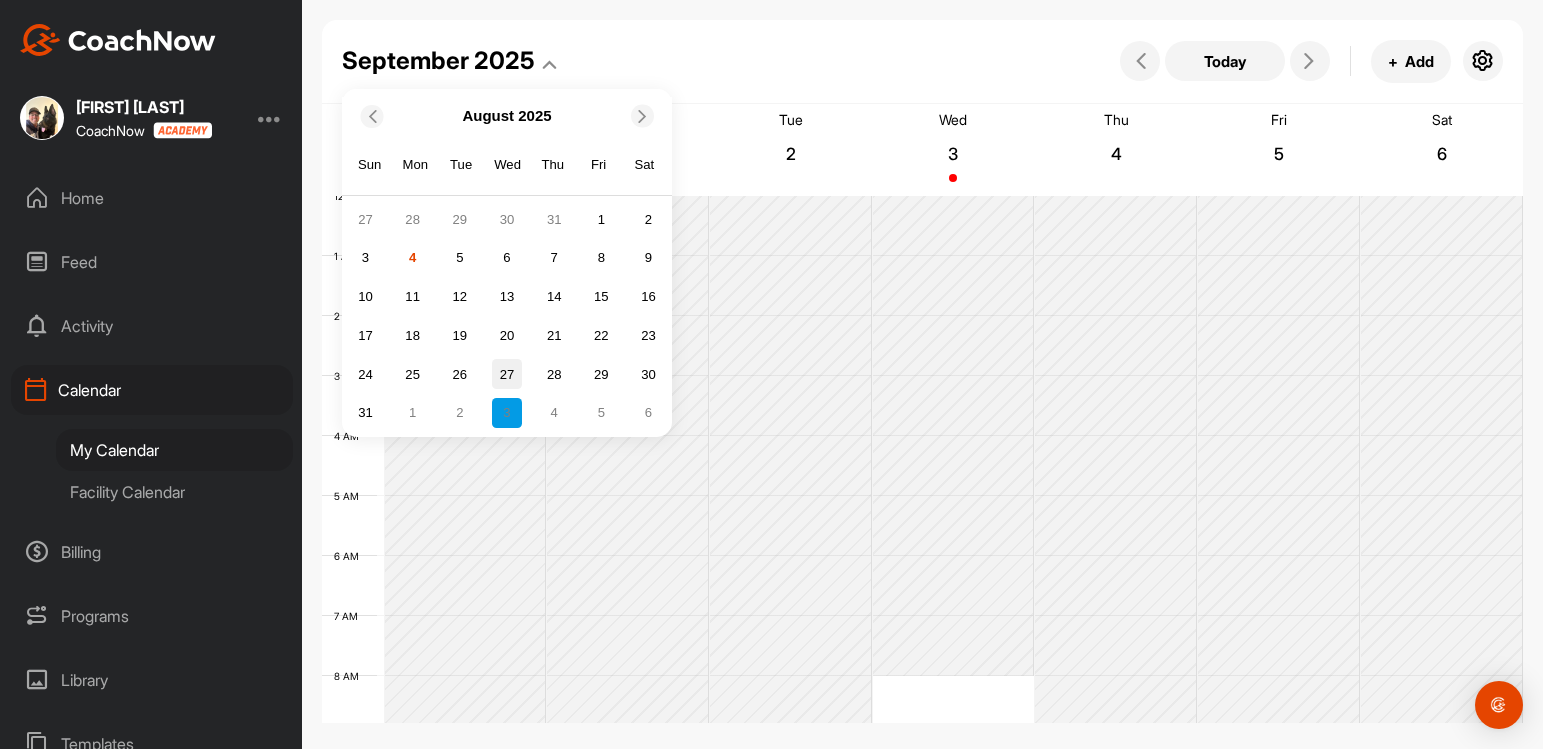 click on "27" at bounding box center (507, 374) 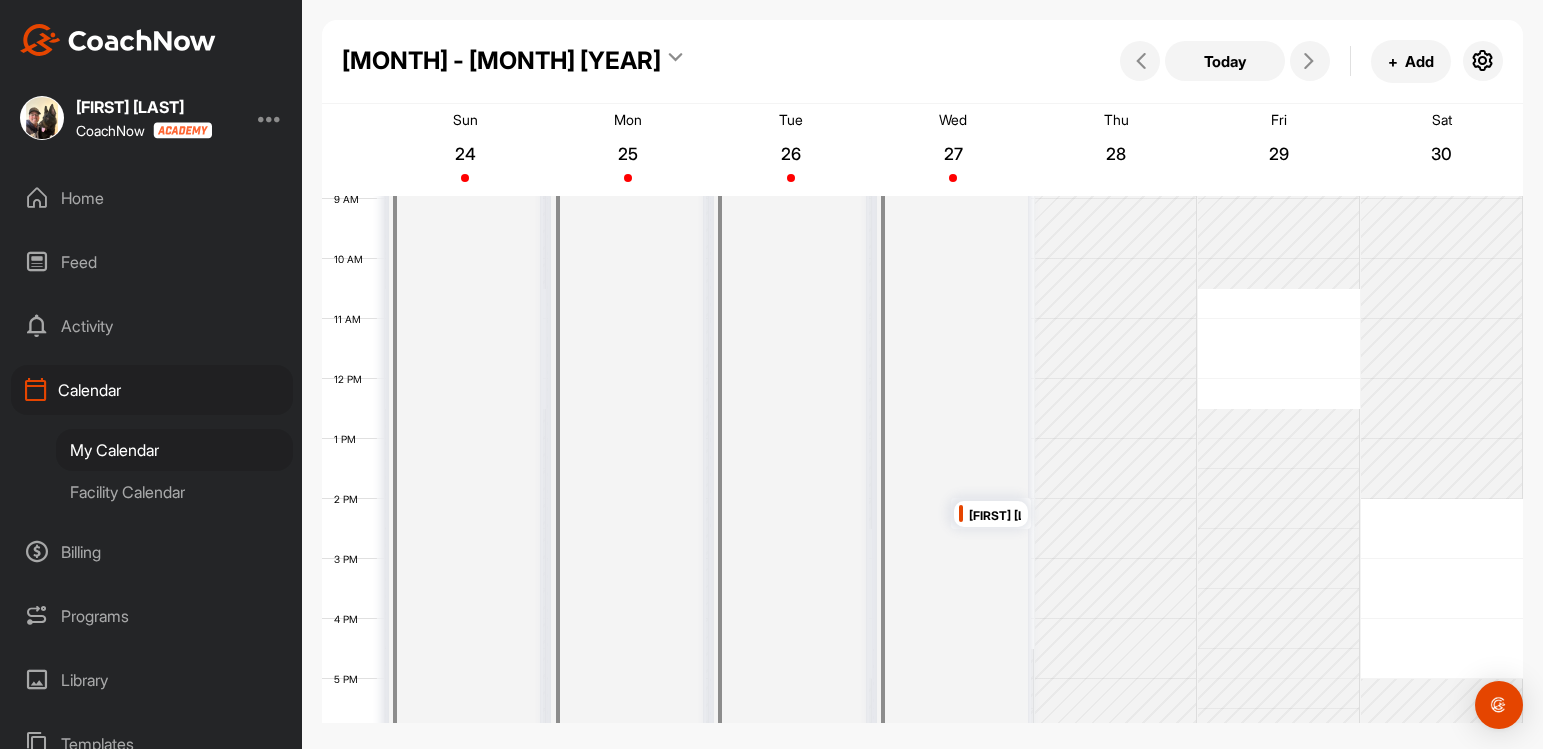scroll, scrollTop: 539, scrollLeft: 0, axis: vertical 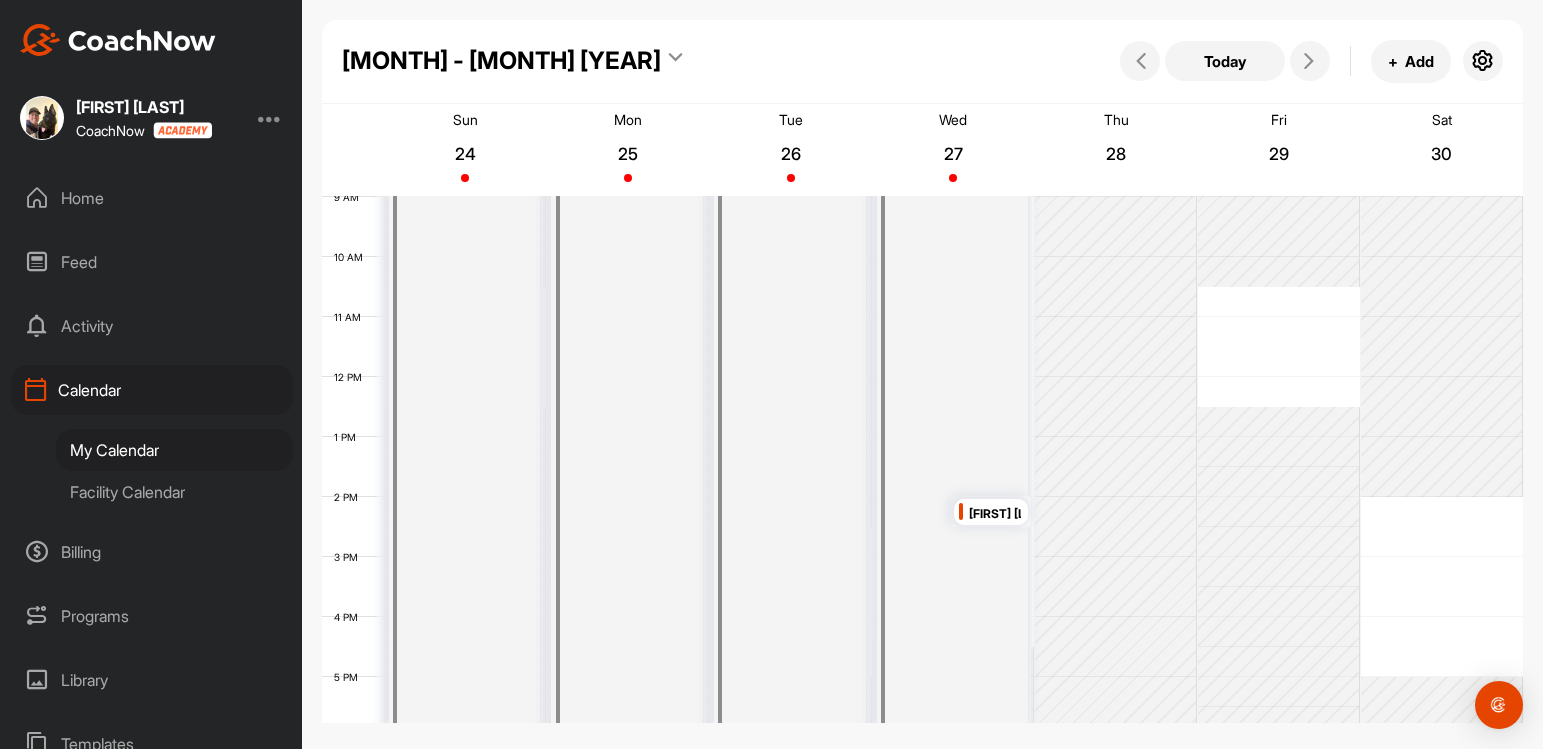 click on "[FIRST] [LAST]" at bounding box center (995, 514) 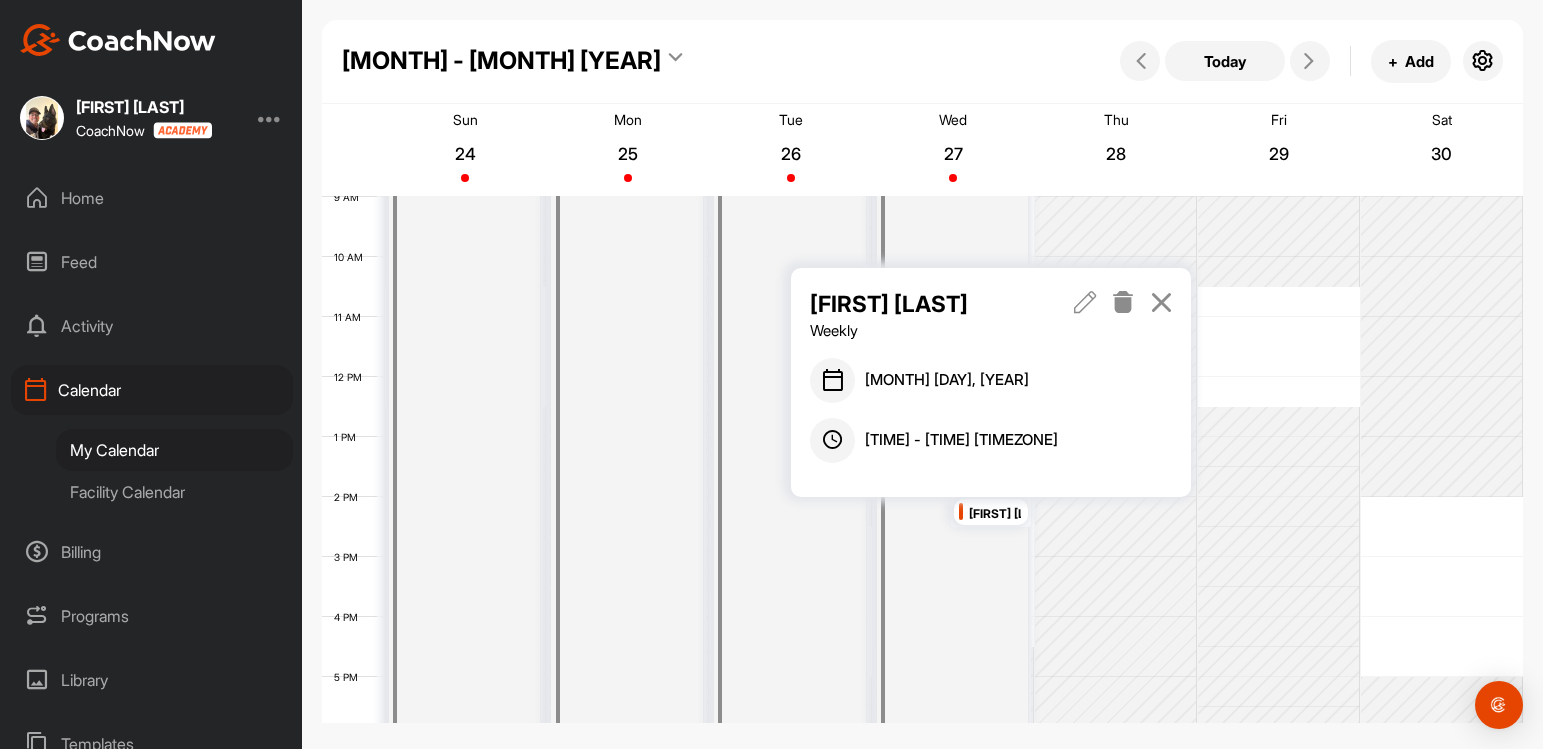 click at bounding box center (1161, 302) 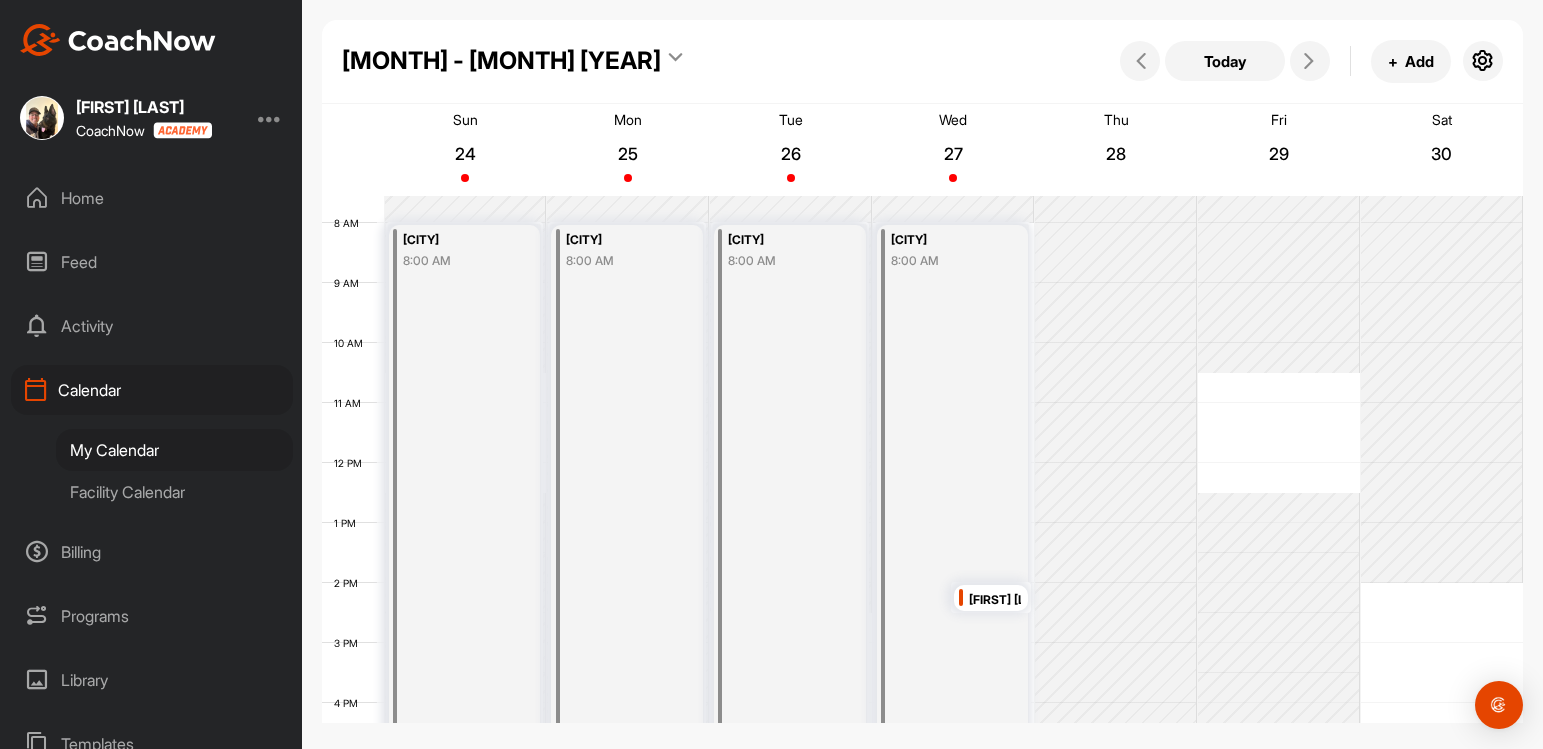 scroll, scrollTop: 402, scrollLeft: 0, axis: vertical 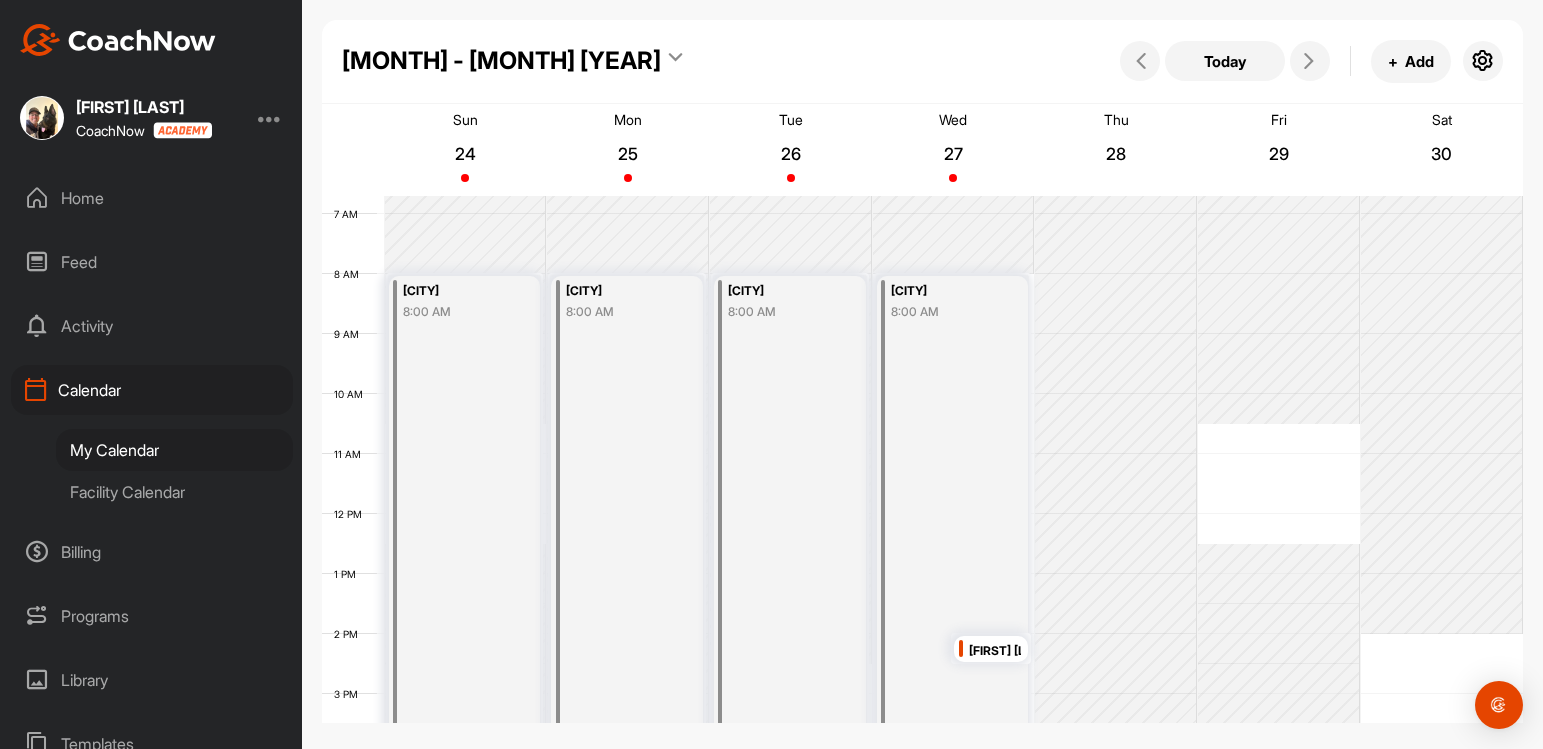 drag, startPoint x: 535, startPoint y: 55, endPoint x: 544, endPoint y: 74, distance: 21.023796 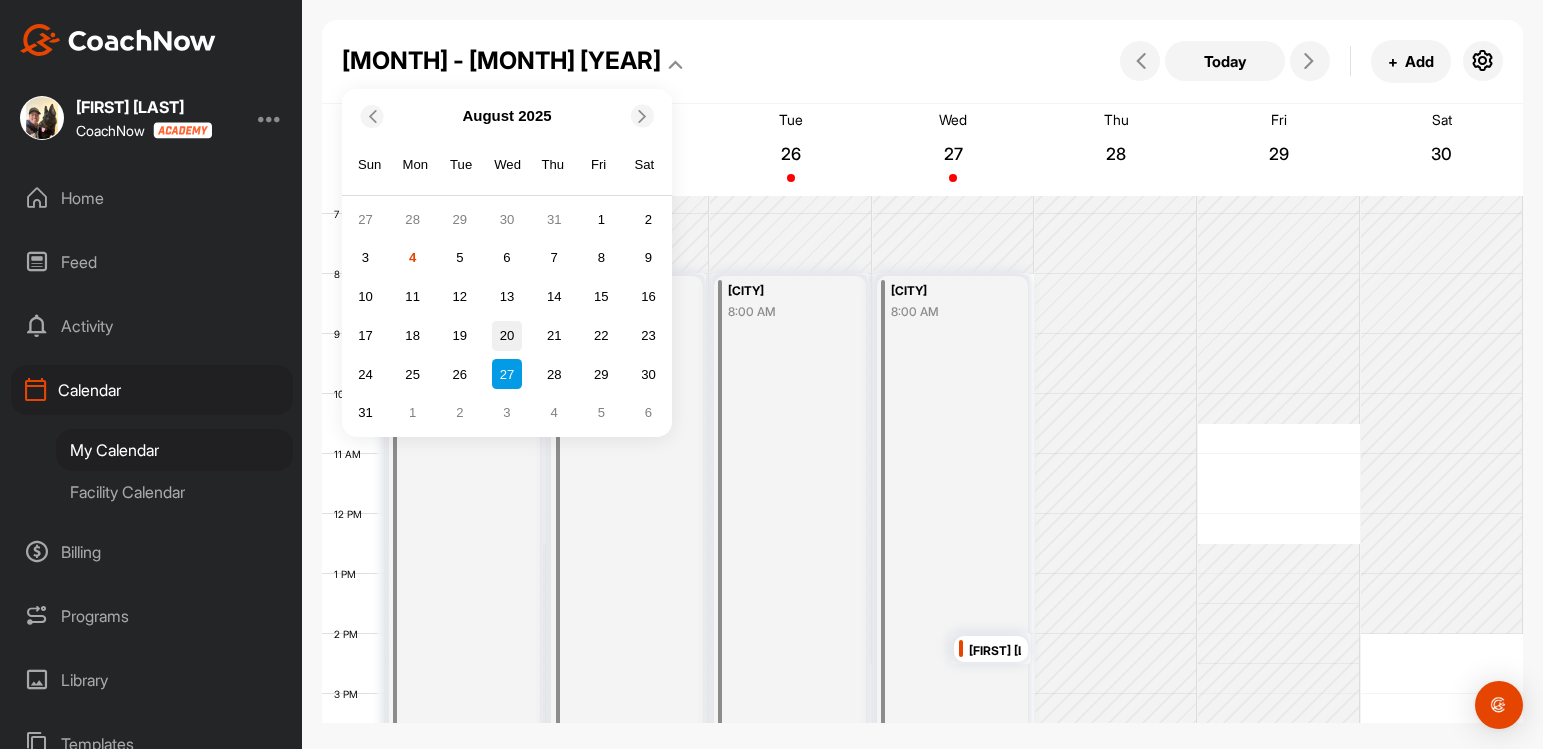 click on "20" at bounding box center (507, 336) 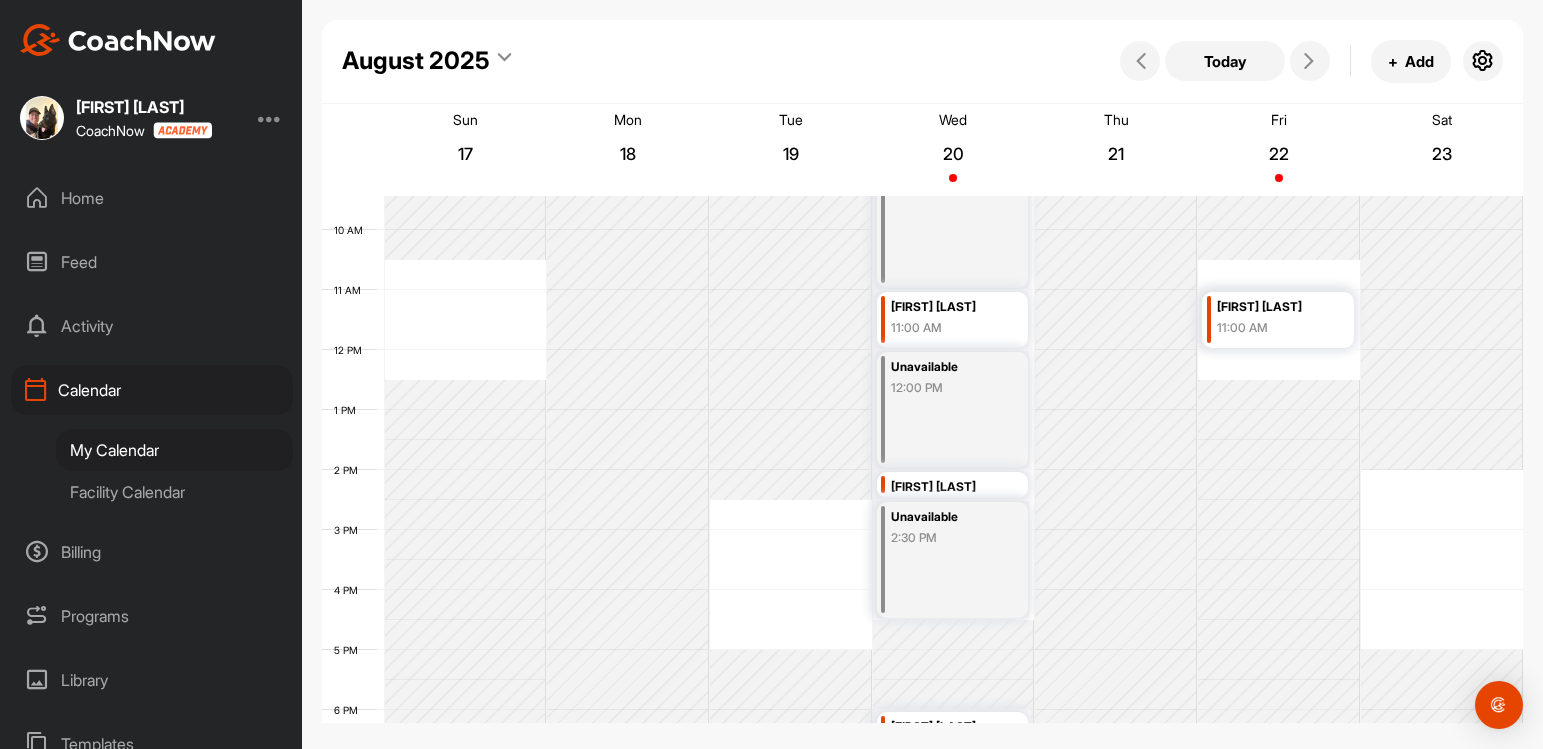 scroll, scrollTop: 528, scrollLeft: 0, axis: vertical 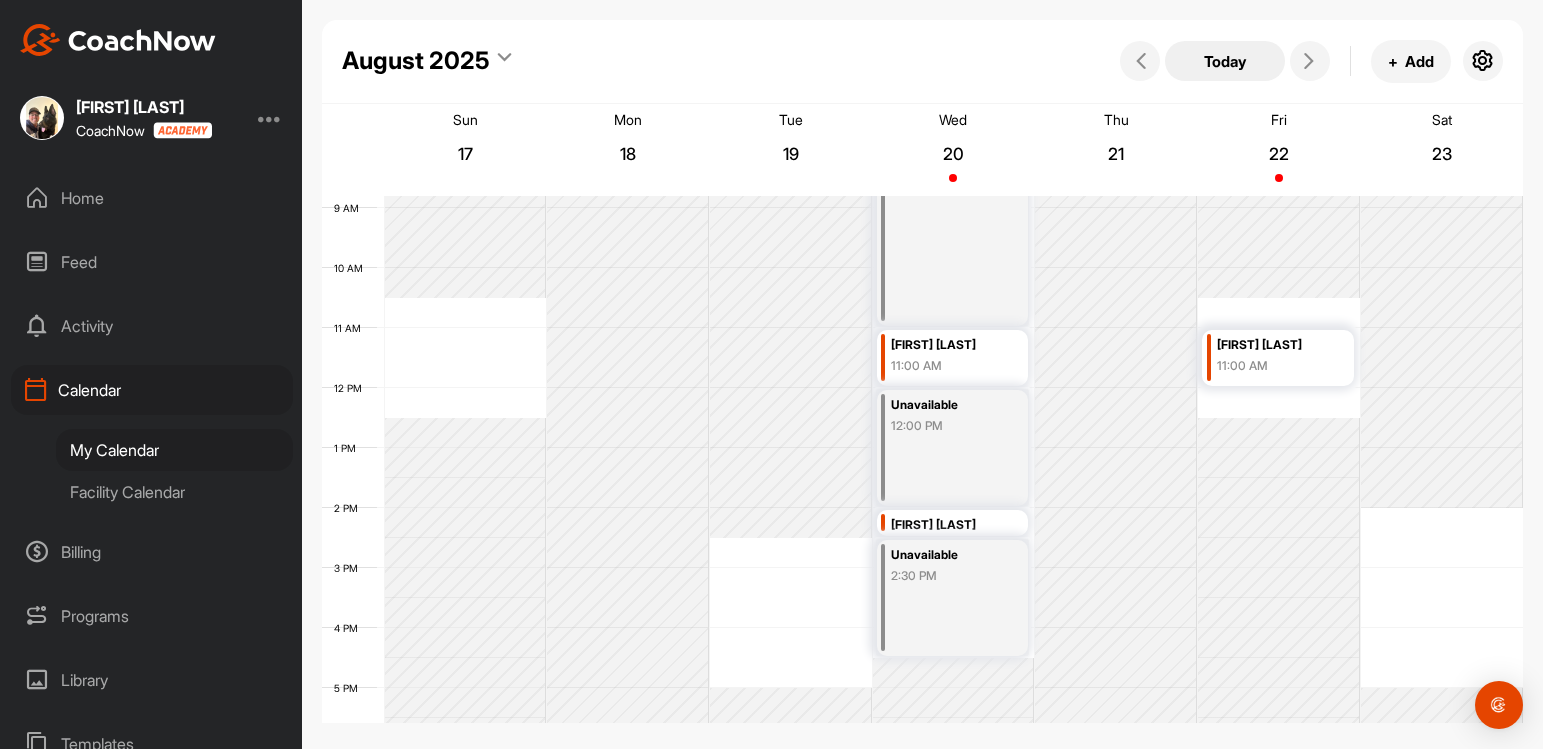 click on "Today" at bounding box center [1225, 61] 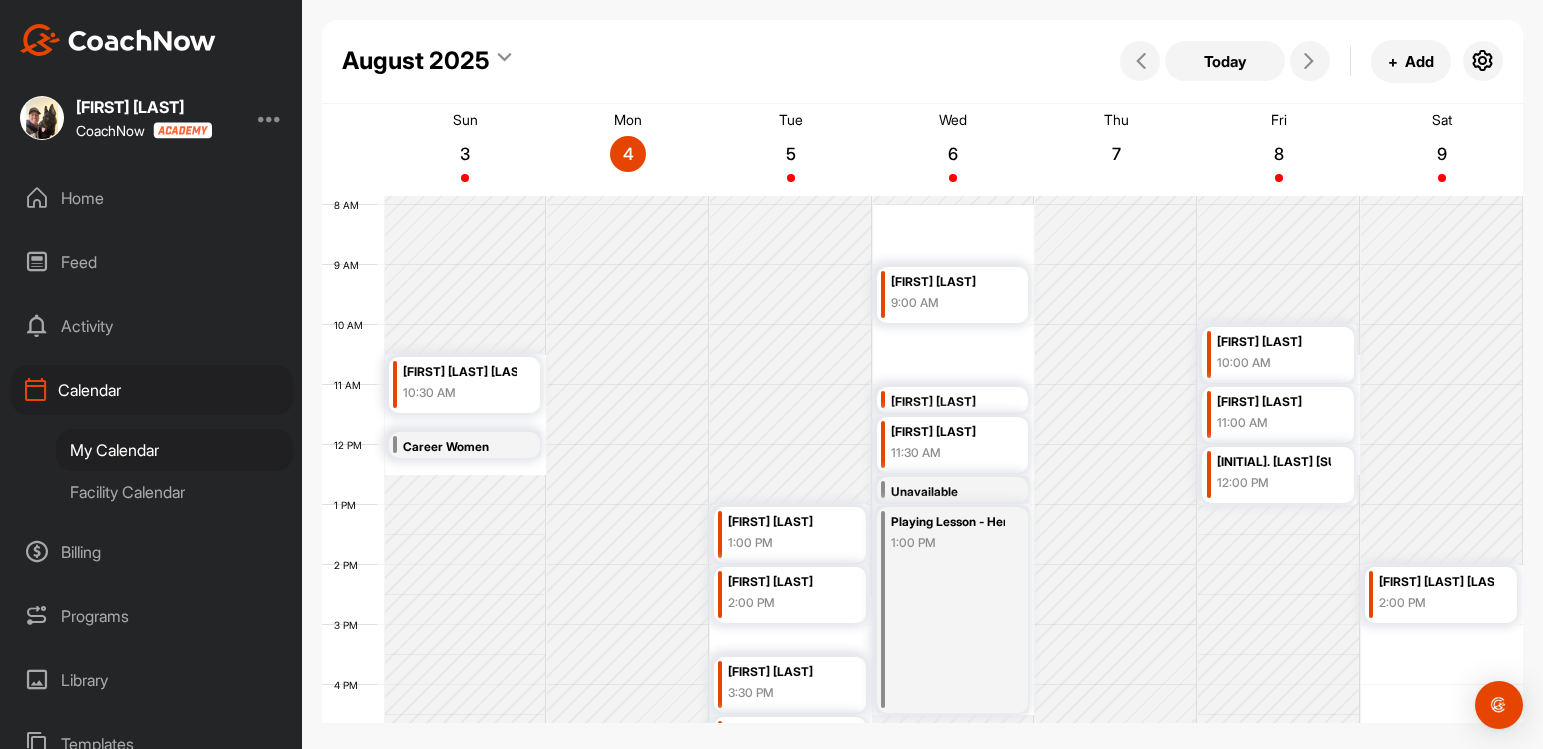 scroll, scrollTop: 406, scrollLeft: 0, axis: vertical 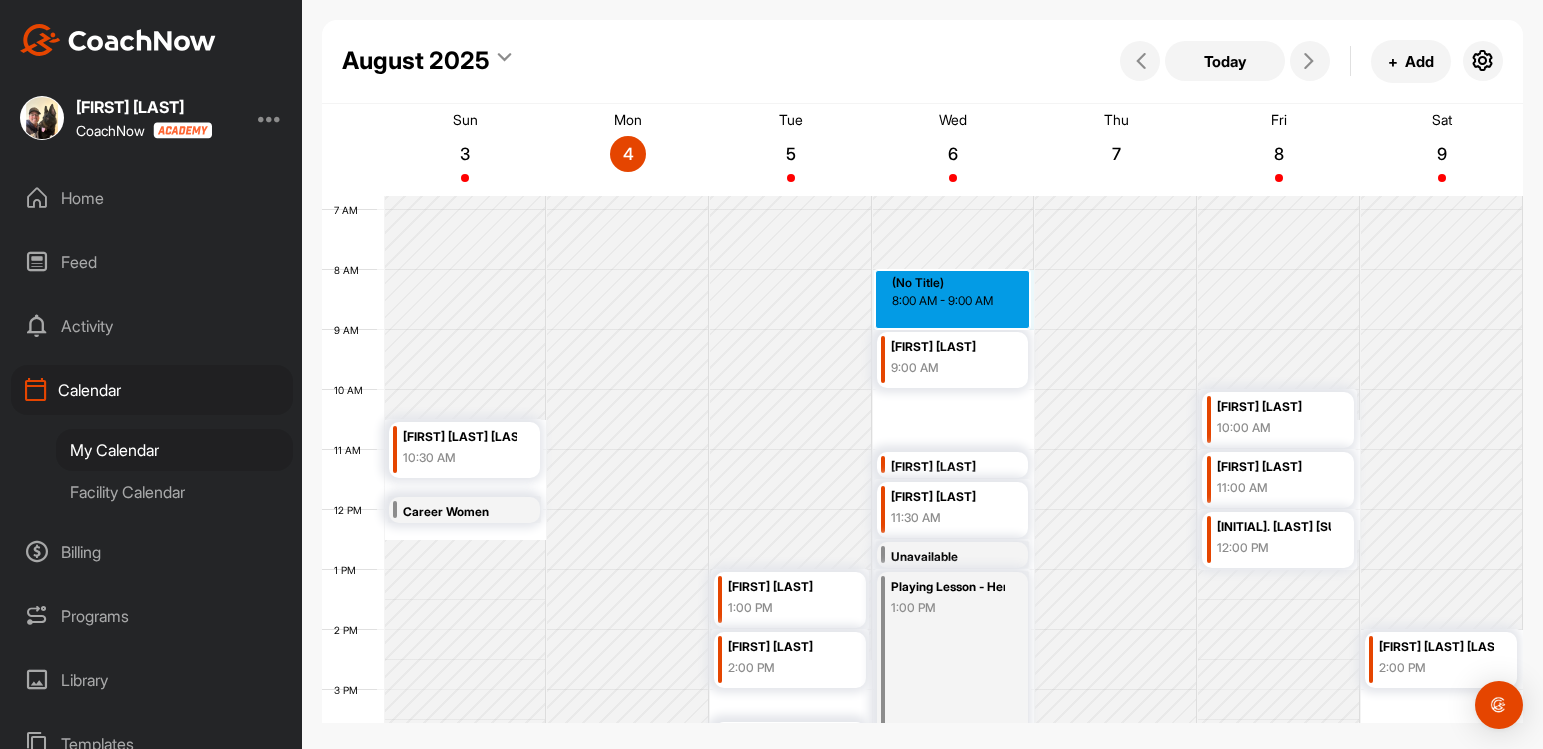 click on "[TIME] [TIME] [TIME] [TIME] [TIME] [TIME] [TIME] [TIME] [TIME] [TIME] [TIME] [TIME] [TIME] [TIME] [TIME] [TIME] [TIME] [TIME] [TIME] [TIME] [TIME] [TIME] [TIME] [TIME] [FIRST] [LAST] [TIME] [FIRST] [LAST] [TIME] [FIRST] [LAST] [TIME] [FIRST] [LAST] [TIME] [FIRST] [LAST] [TIME] [FIRST] [LAST] [TIME] [FIRST] [LAST] [TIME] Unavailable [TIME] Playing Lesson - Herndon [TIME] (No Title) [TIME] - [TIME] [FIRST] [LAST] [TIME] [FIRST] [LAST] [TIME] [FIRST] [LAST] [TIME] [FIRST] [LAST] [TIME] [FIRST] [LAST] [TIME]" at bounding box center (922, 510) 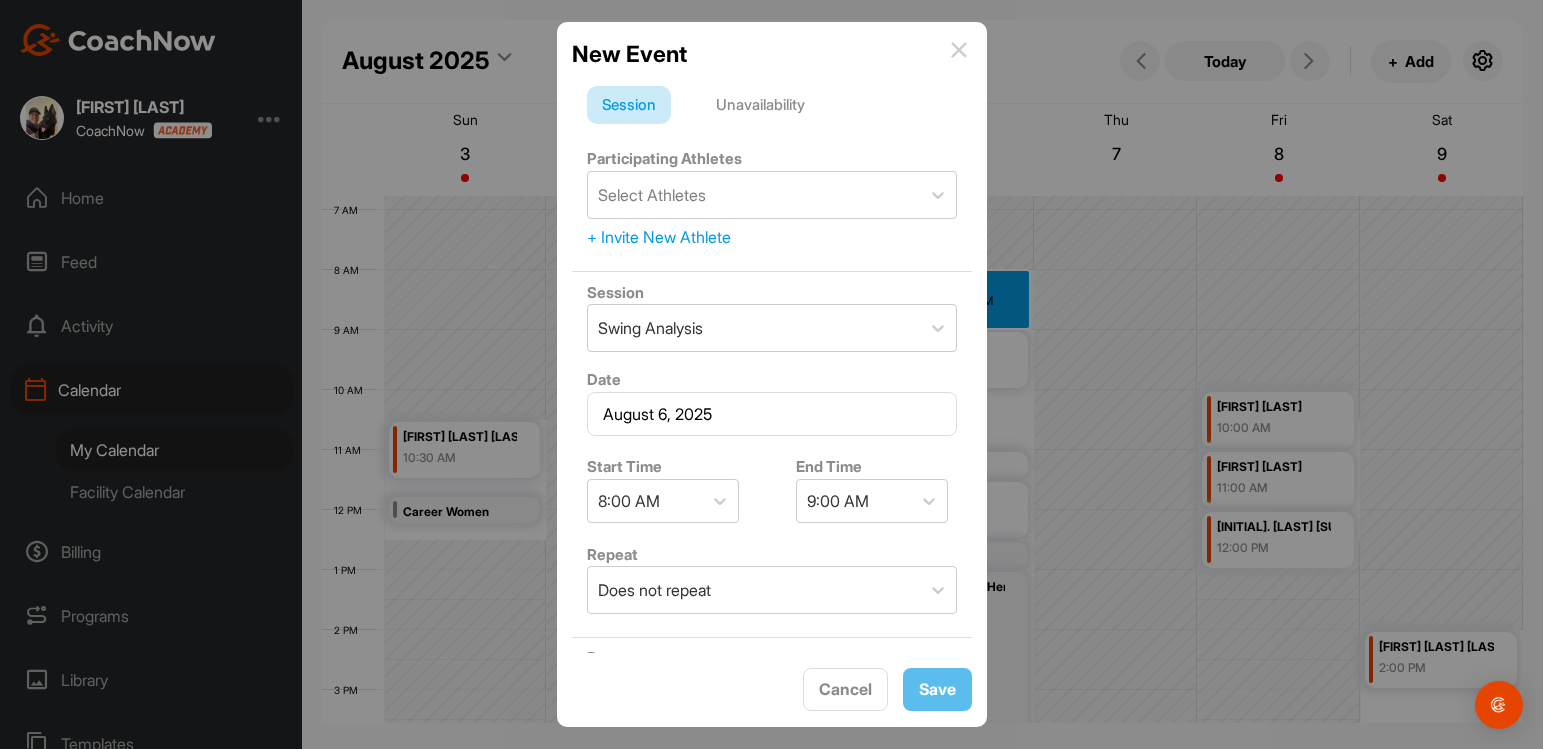 click on "New Event" at bounding box center [772, 54] 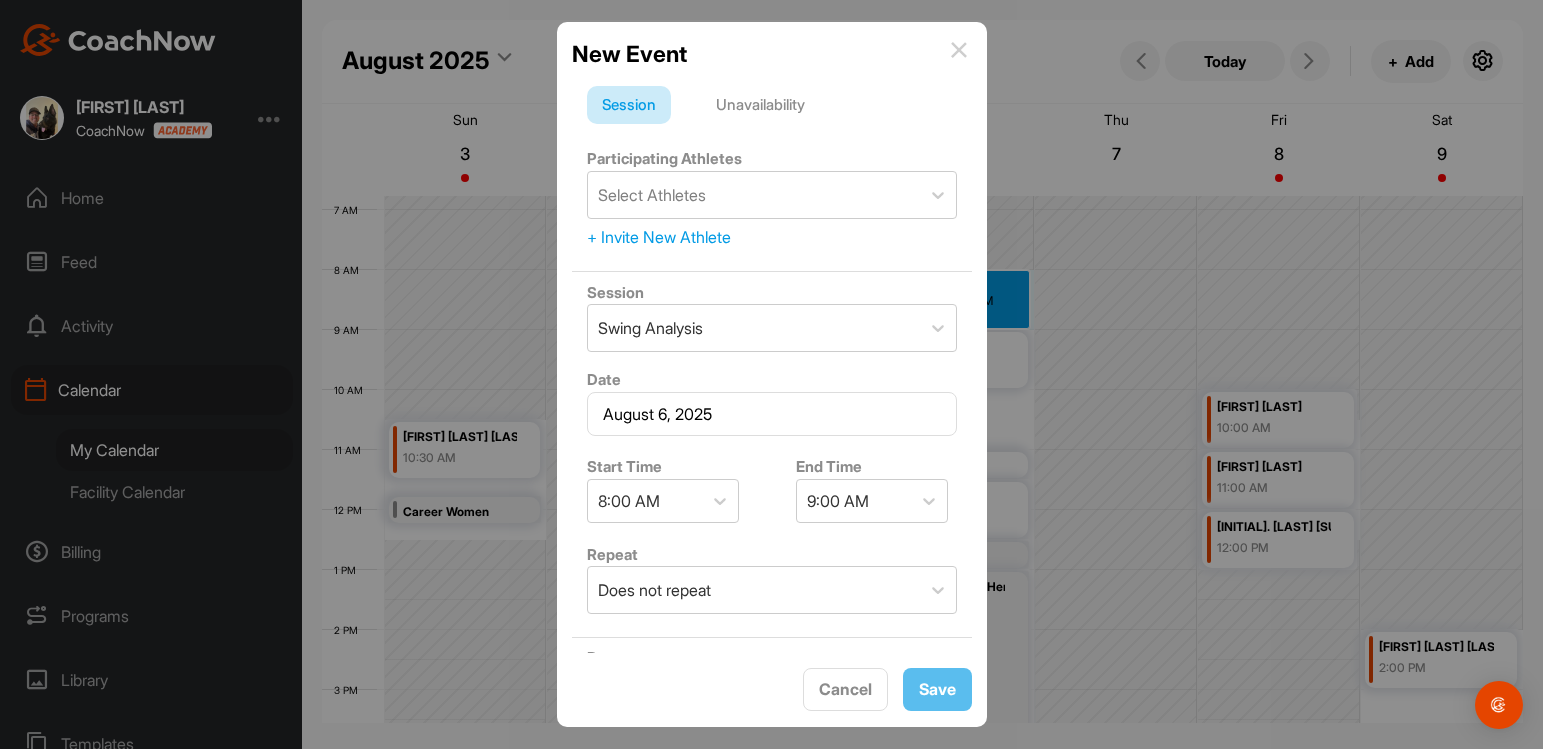 click at bounding box center [959, 50] 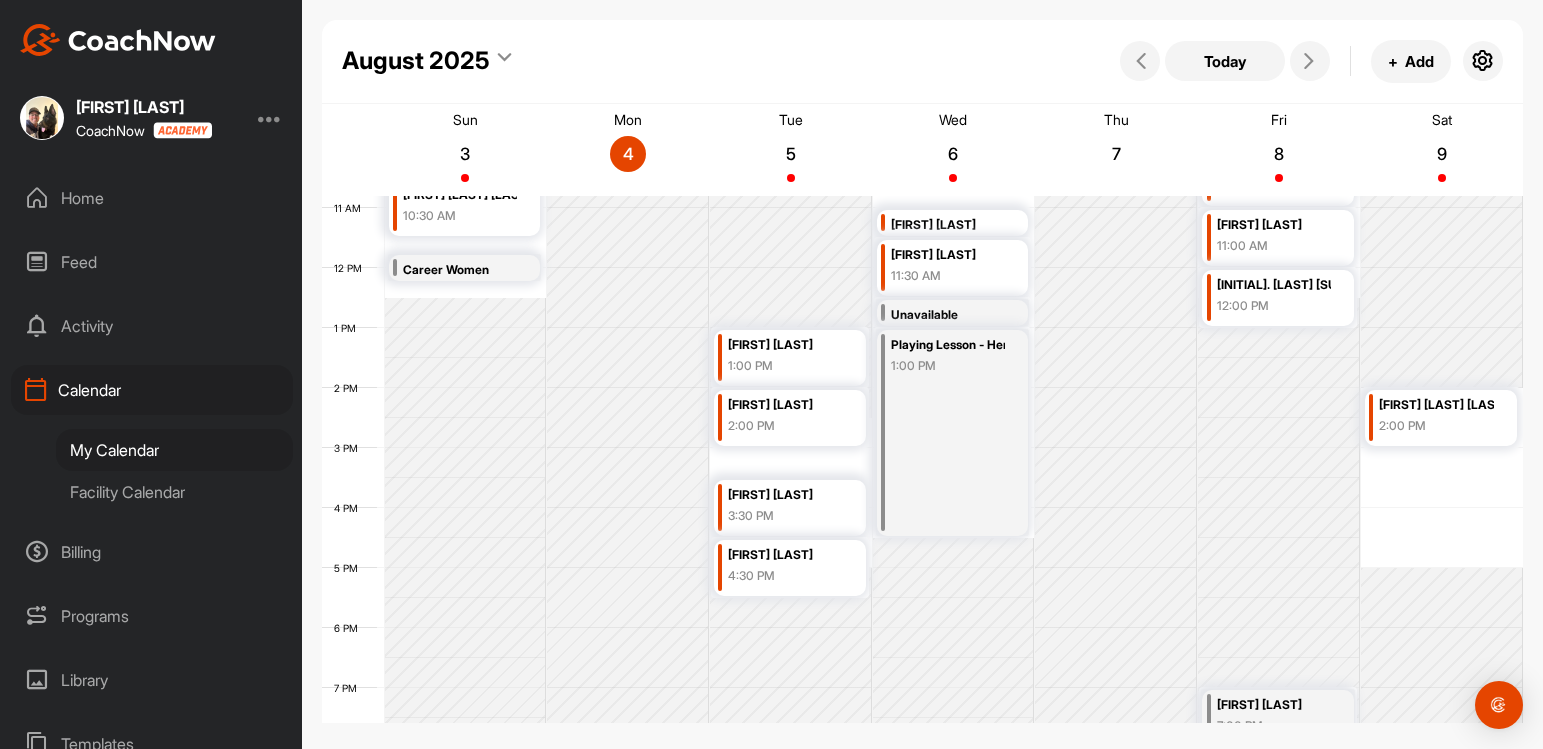 scroll, scrollTop: 649, scrollLeft: 0, axis: vertical 